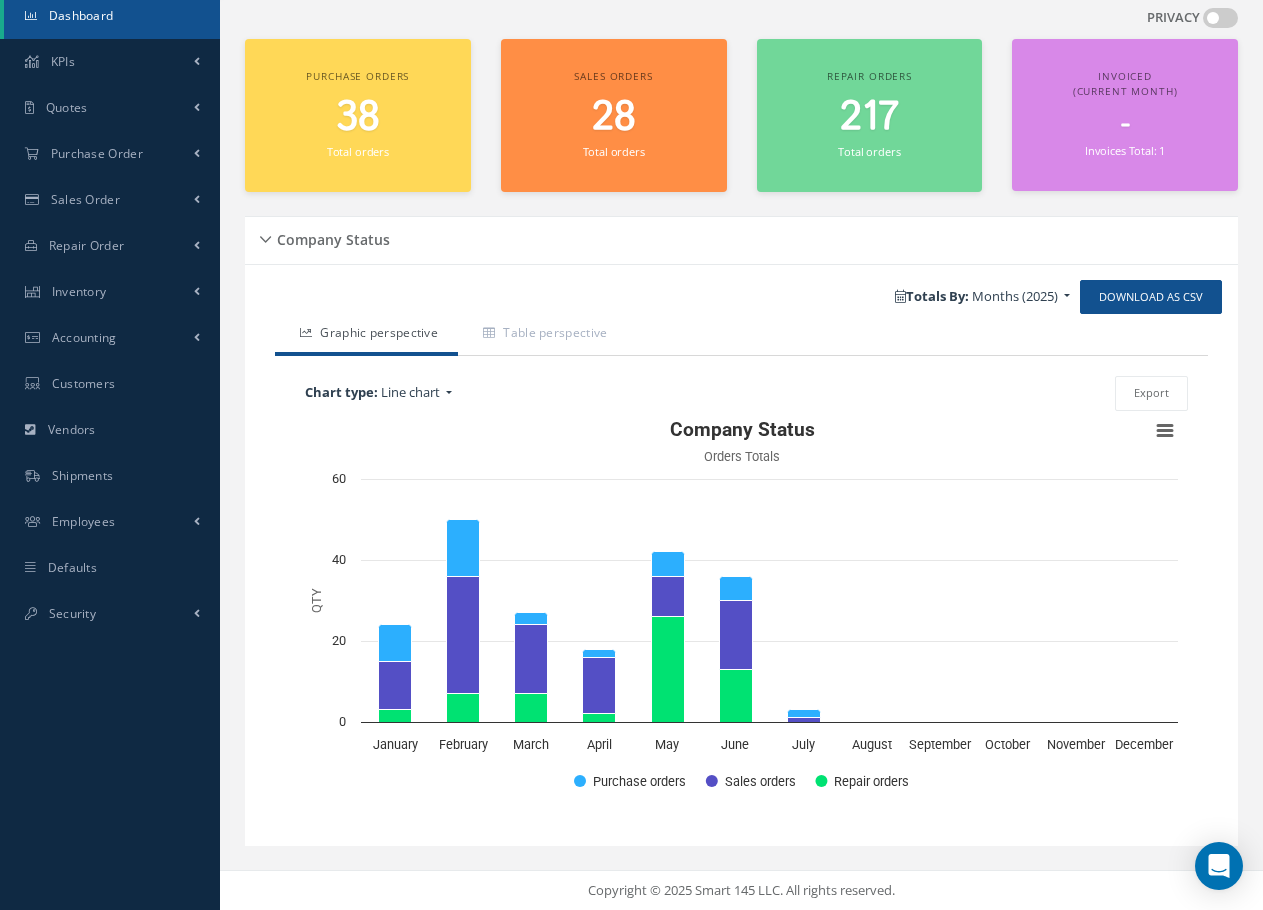 scroll, scrollTop: 69, scrollLeft: 0, axis: vertical 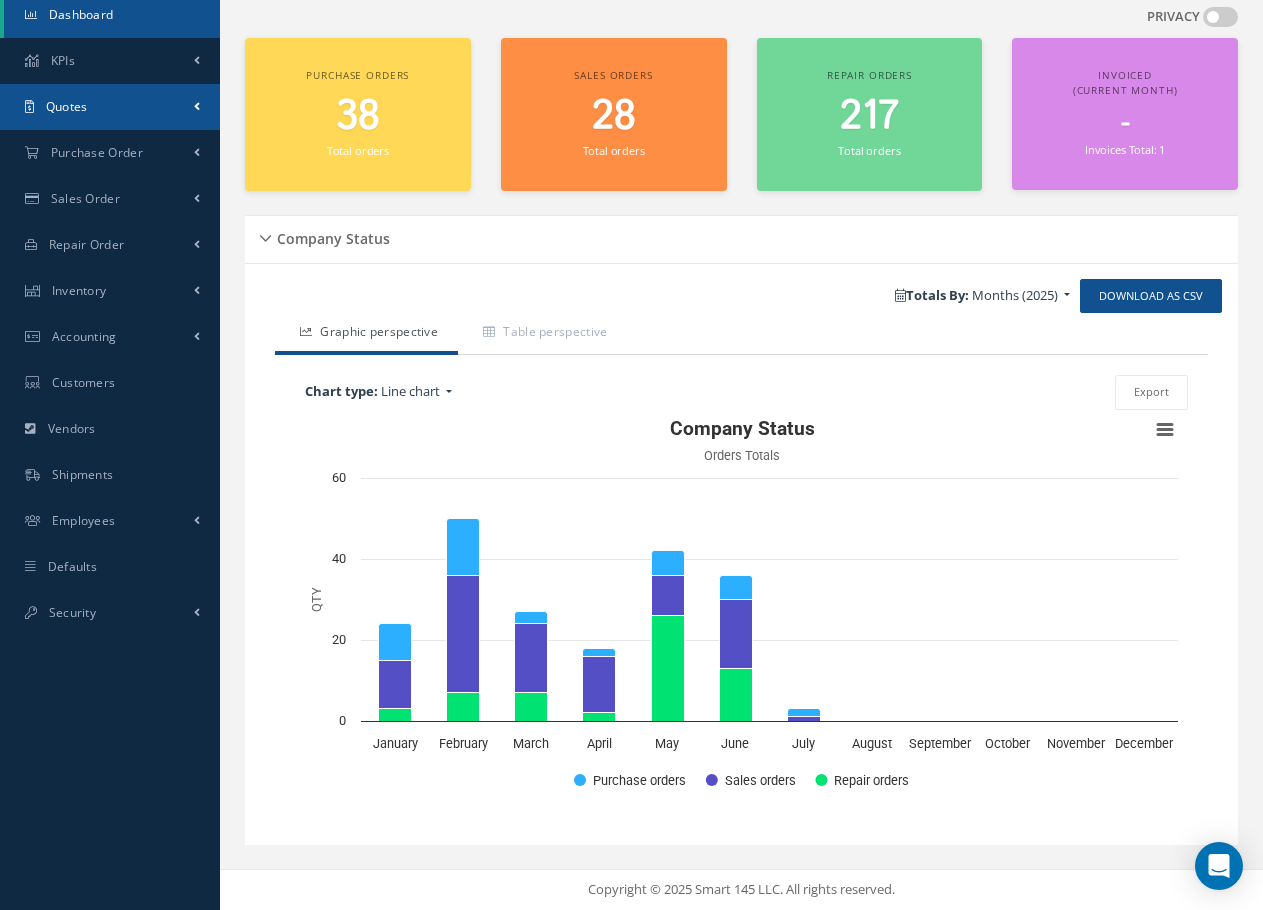 click on "Quotes" at bounding box center [110, 107] 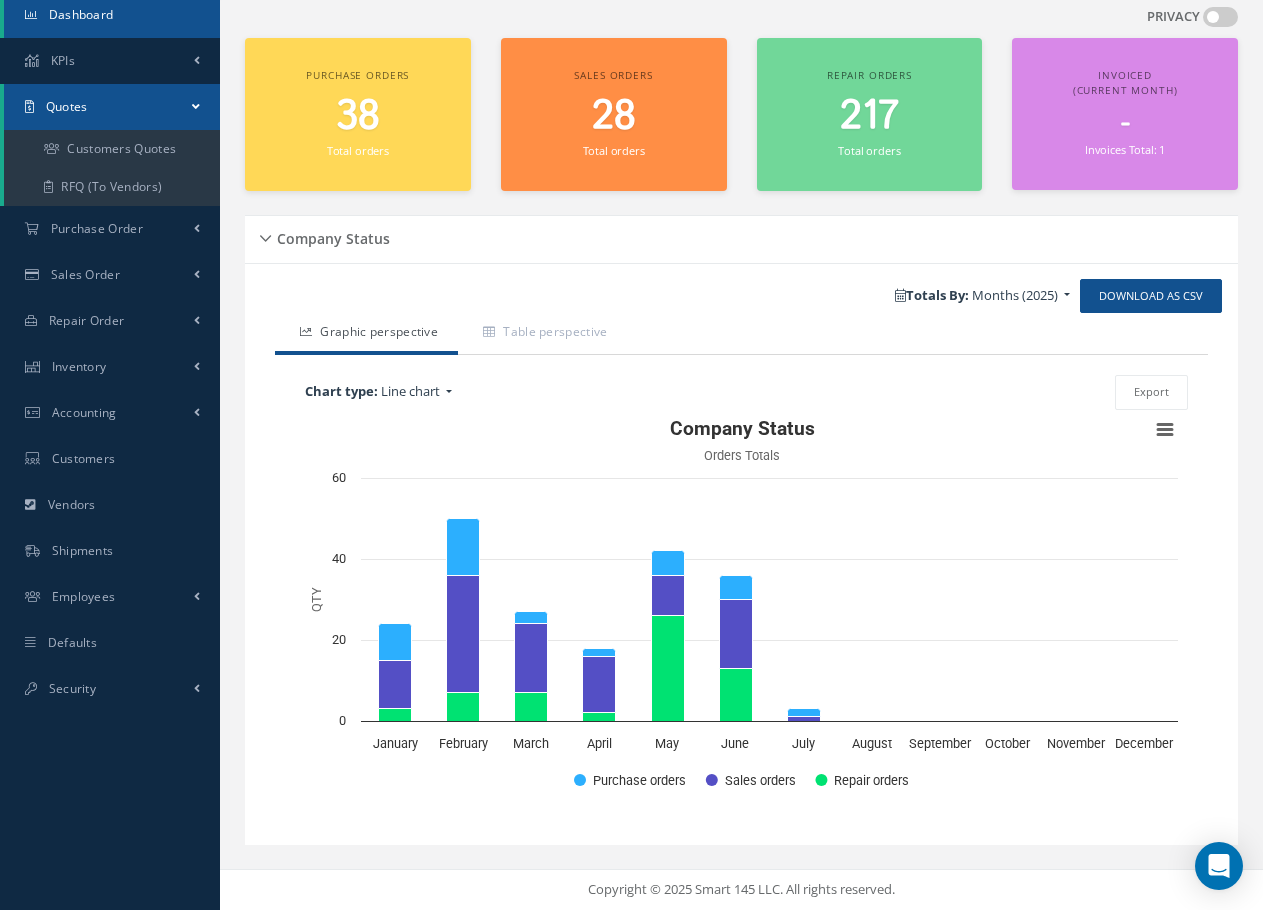 click on "Quotes" at bounding box center (67, 106) 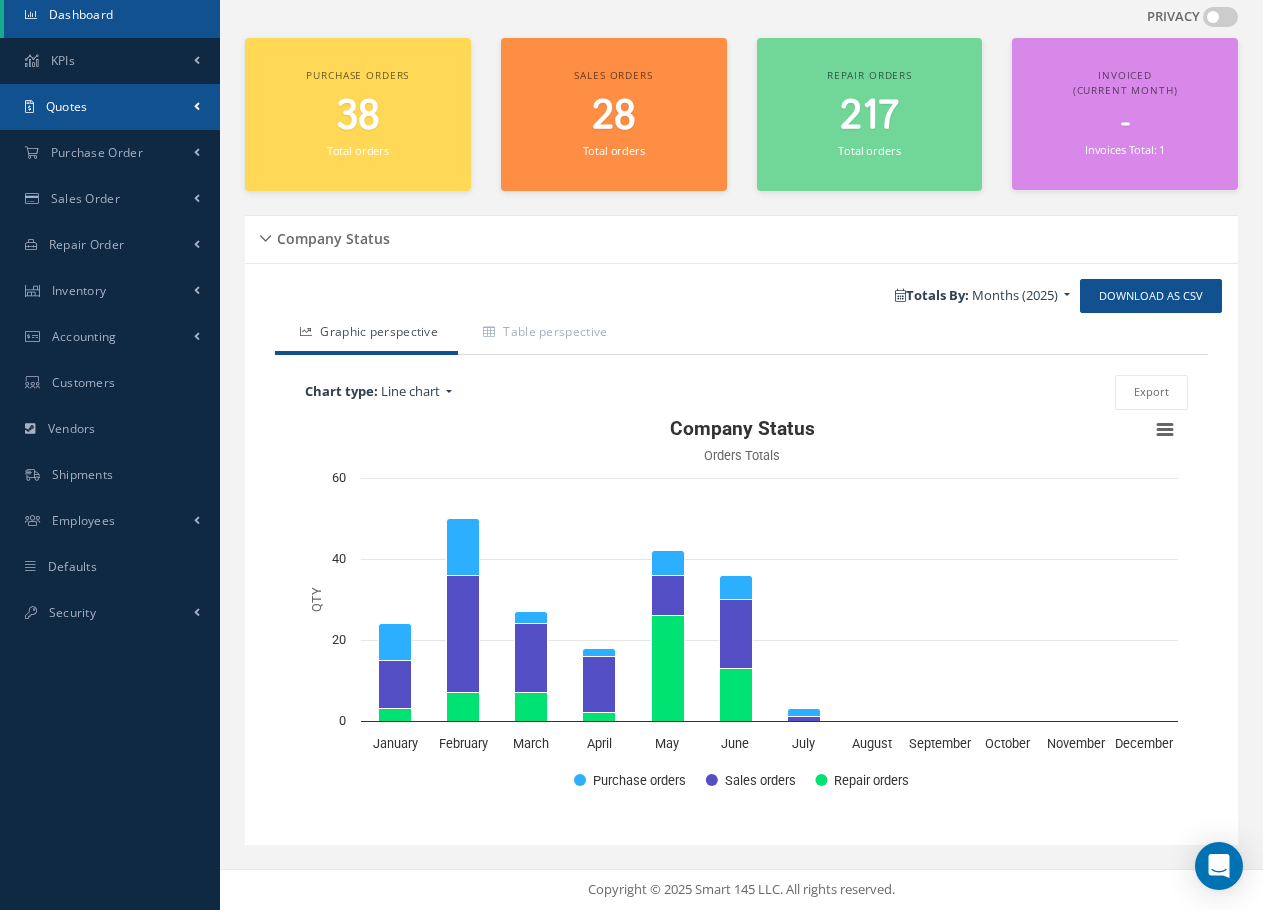 click on "Quotes" at bounding box center [67, 106] 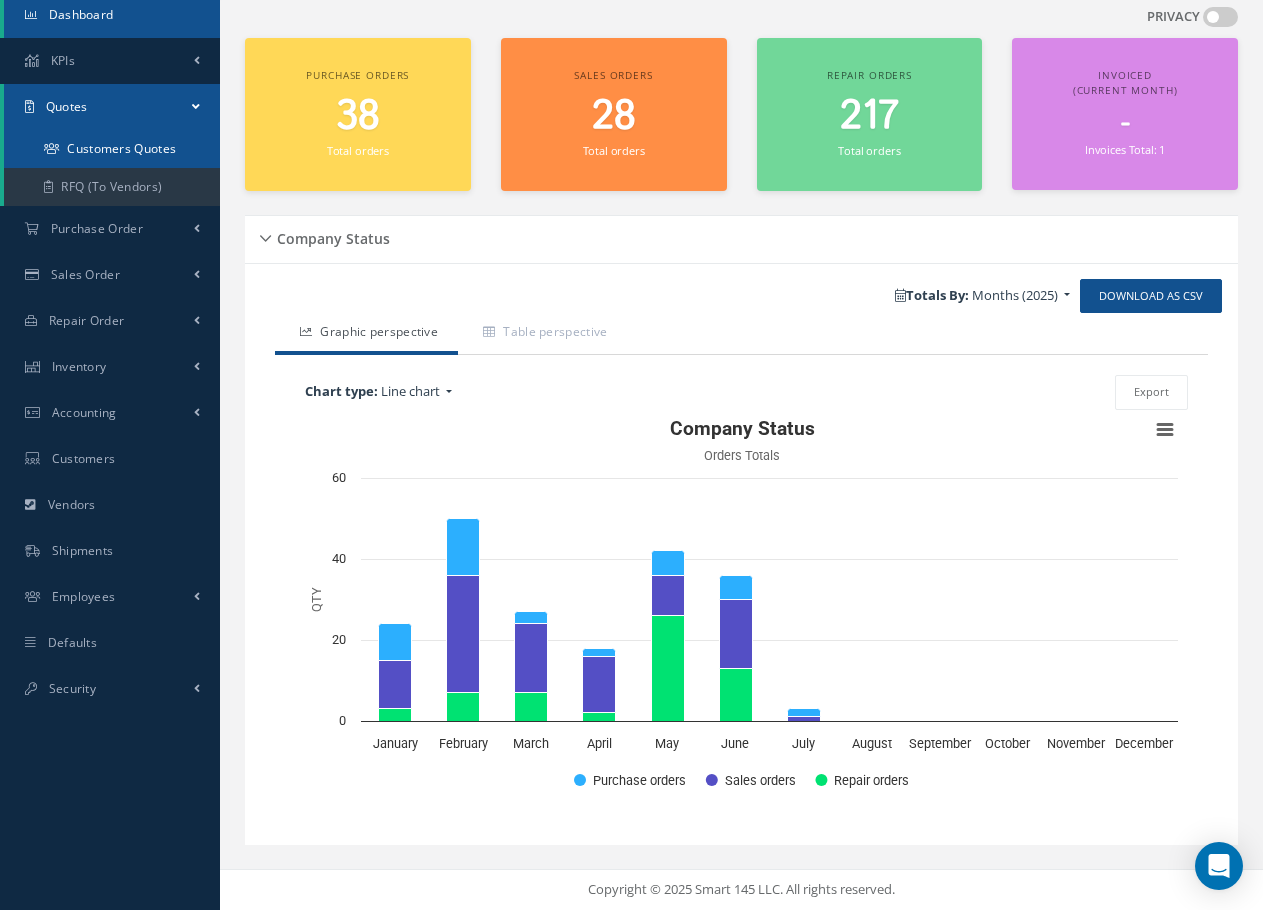 click on "Customers Quotes" at bounding box center (112, 149) 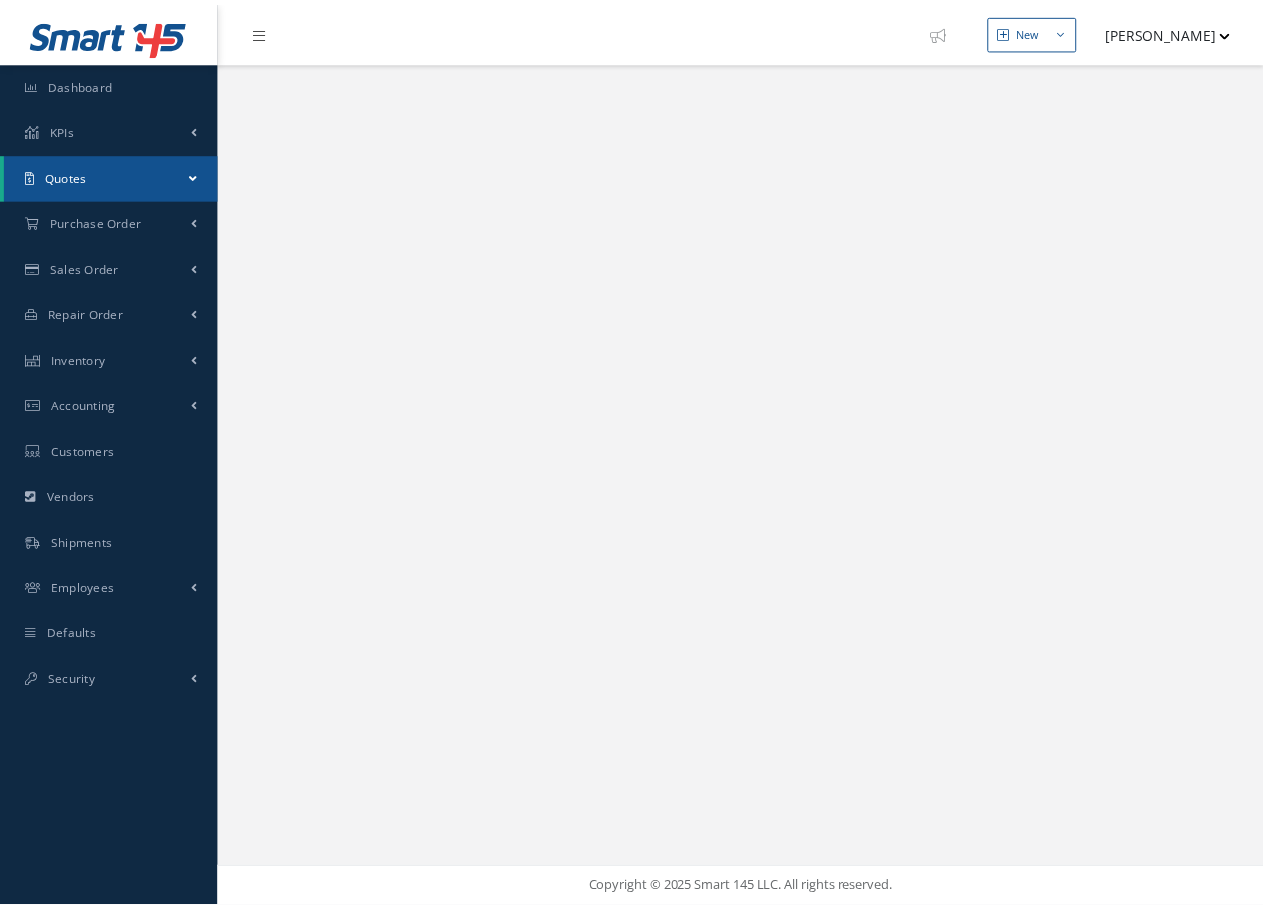 scroll, scrollTop: 0, scrollLeft: 0, axis: both 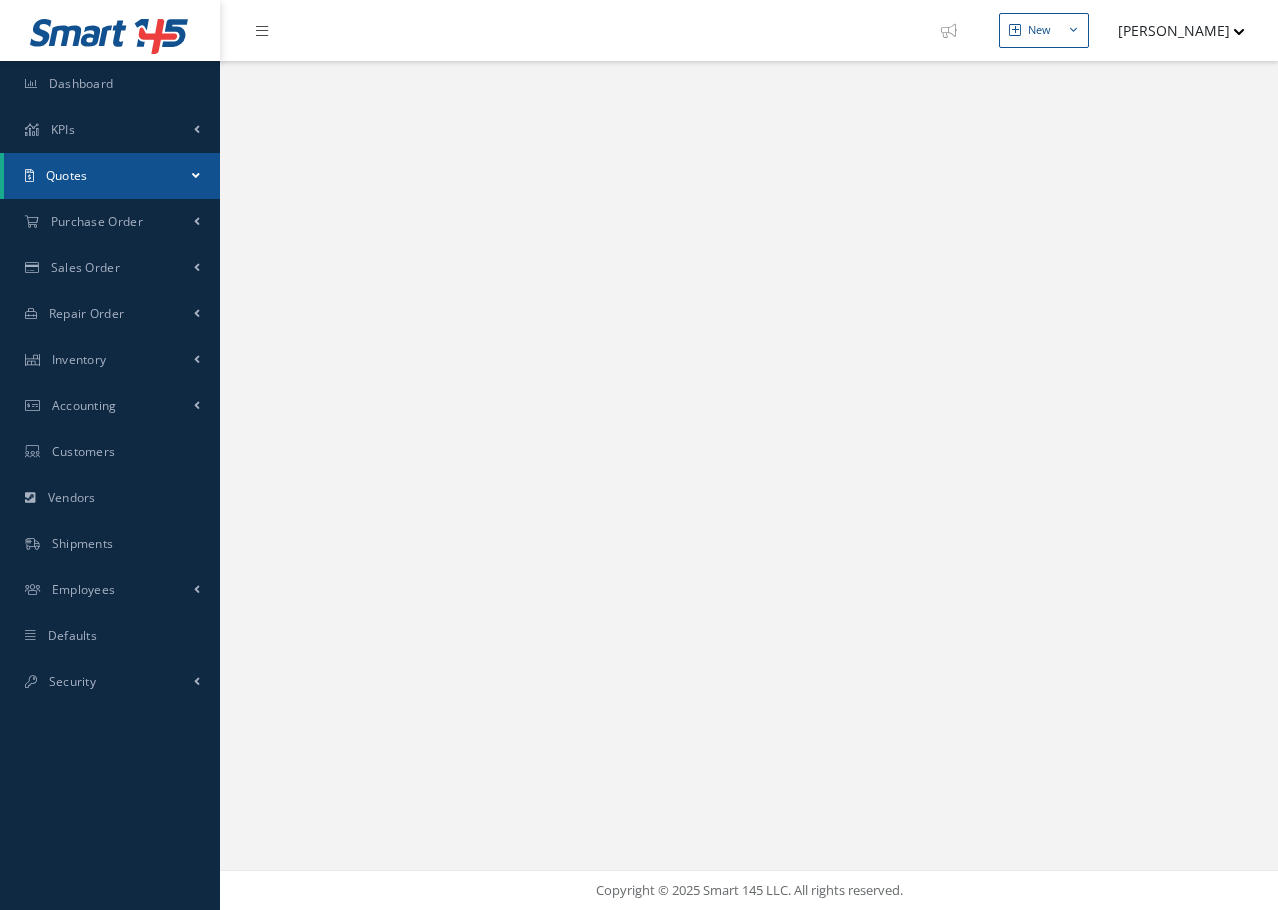 select on "25" 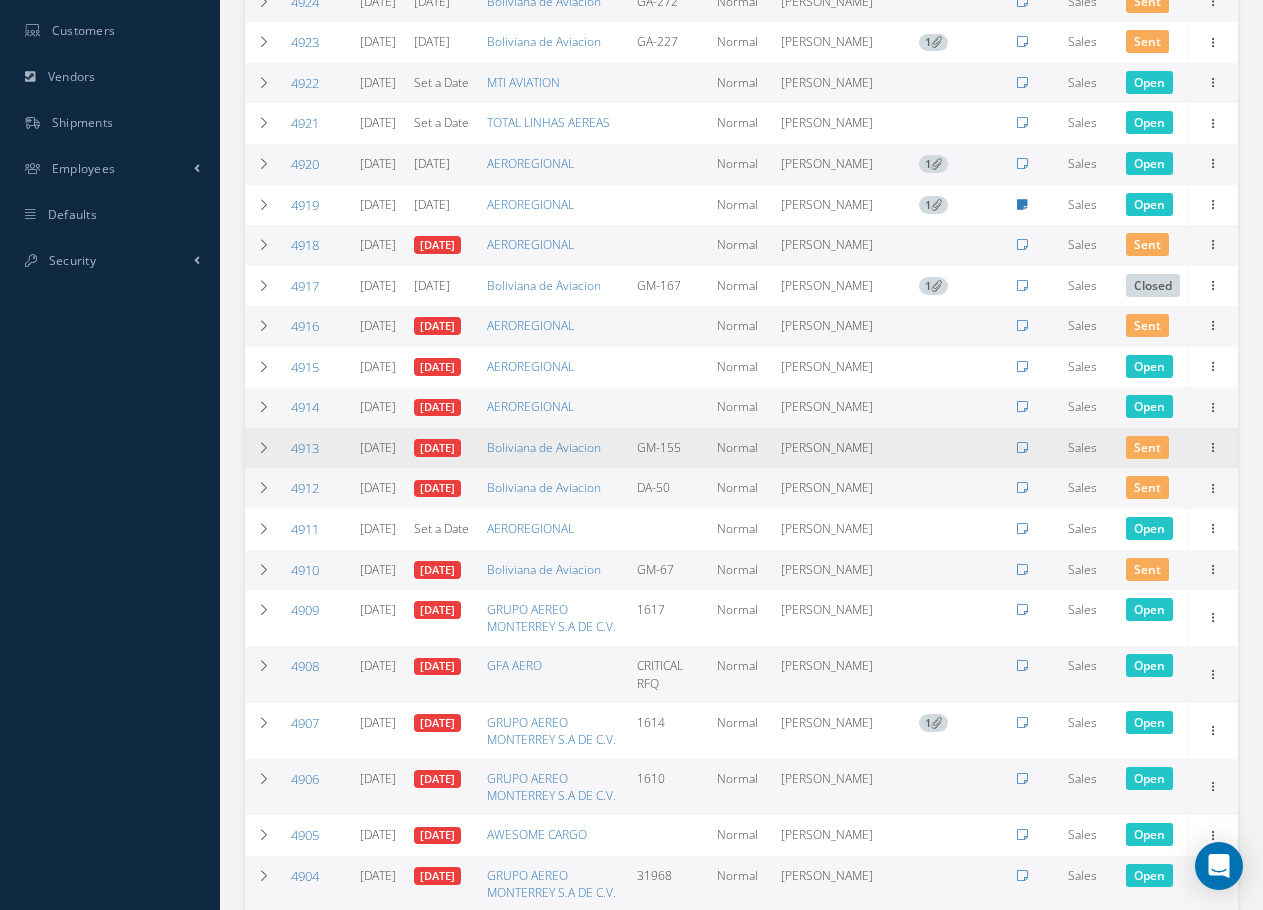 scroll, scrollTop: 500, scrollLeft: 0, axis: vertical 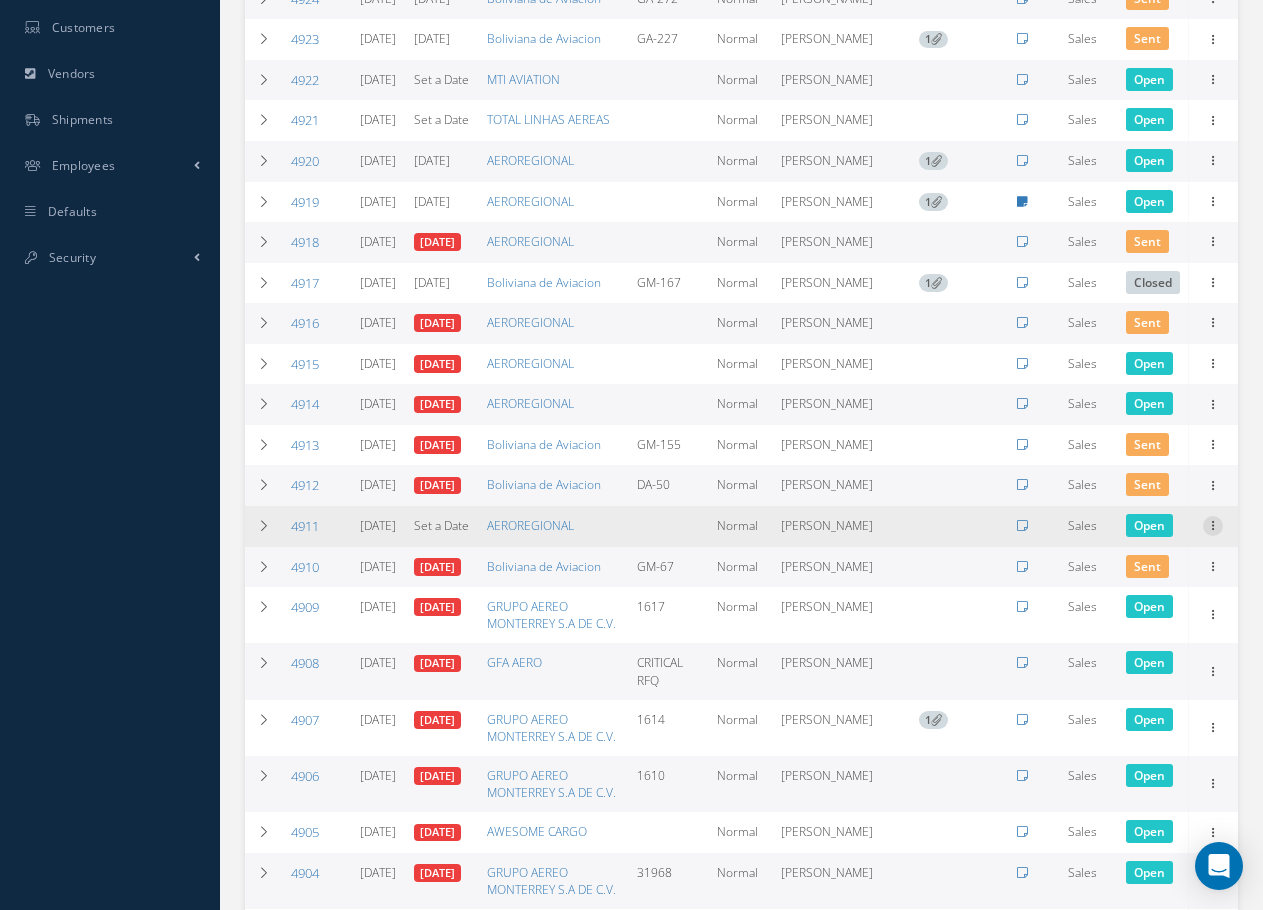click at bounding box center (1213, 524) 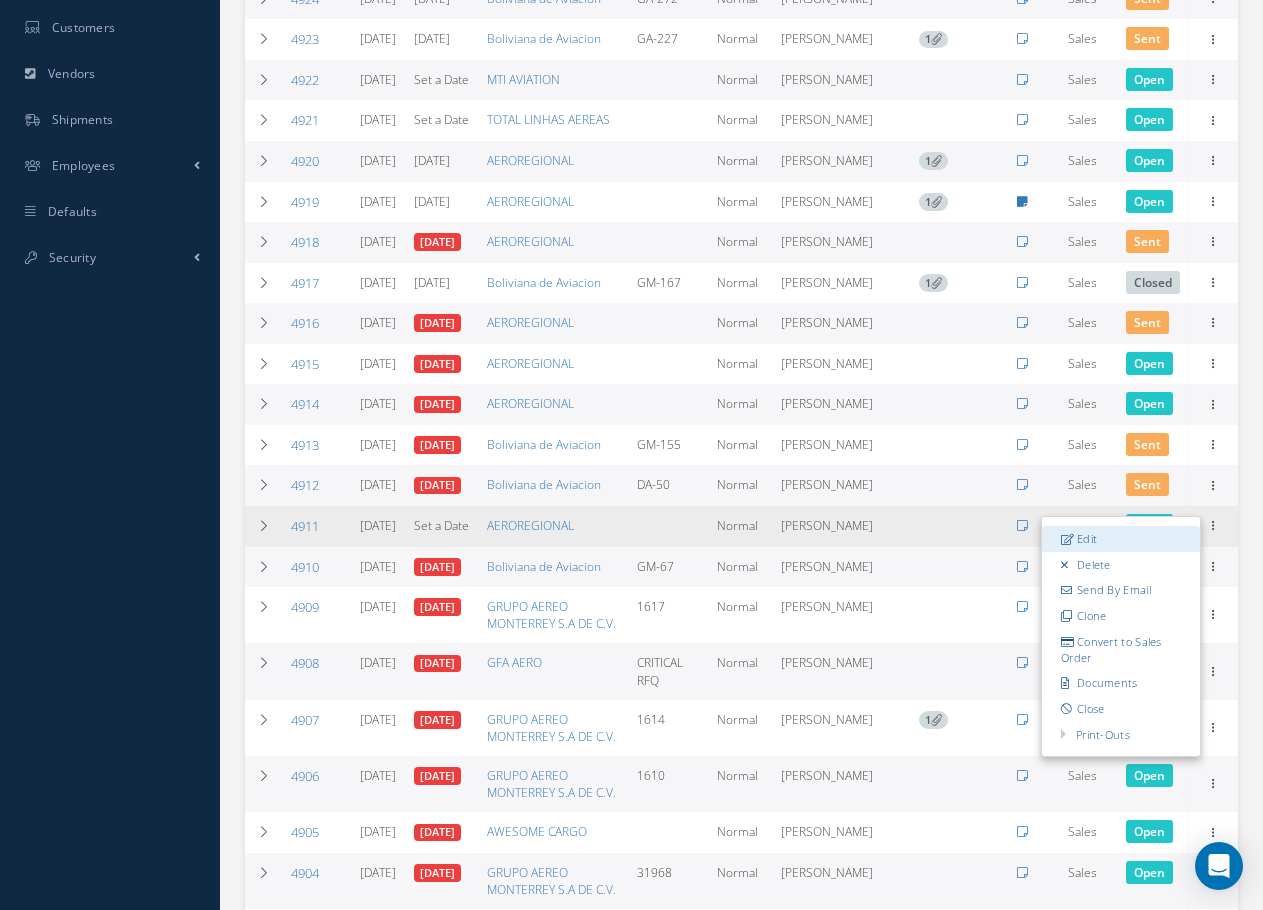click on "Edit" at bounding box center (1121, 539) 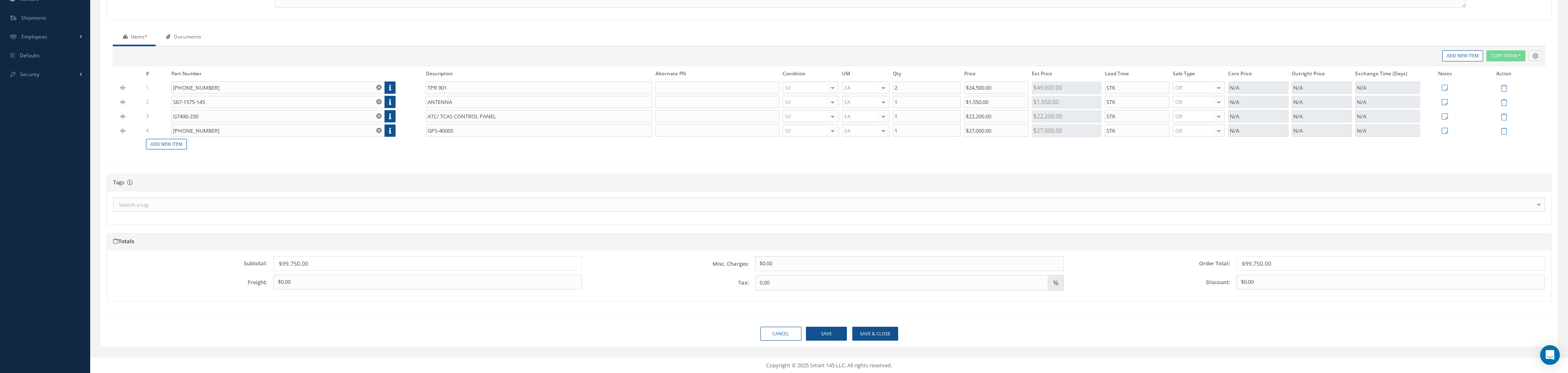 scroll, scrollTop: 236, scrollLeft: 0, axis: vertical 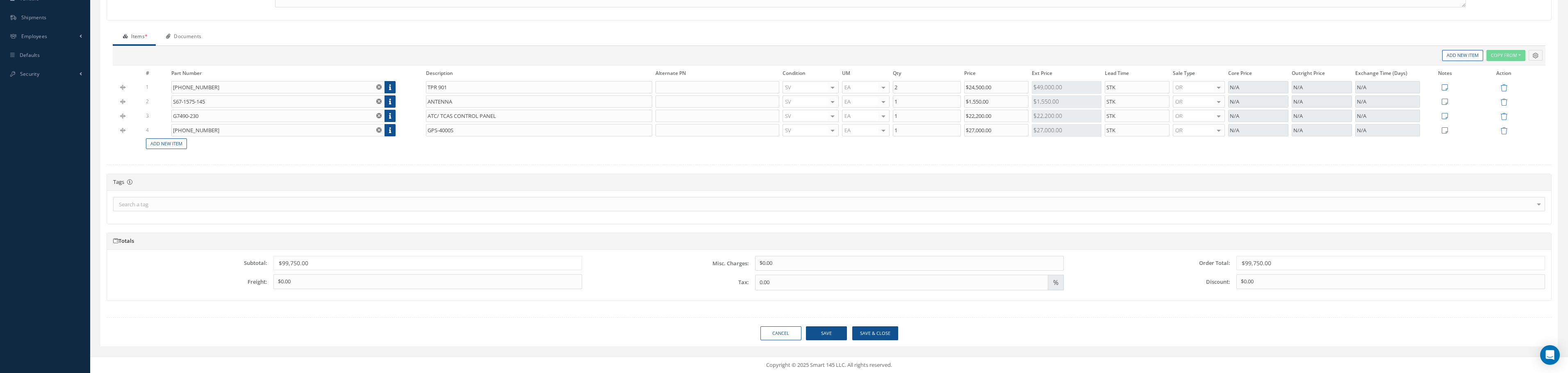 click on "$27,000.00" at bounding box center (1067, 130) 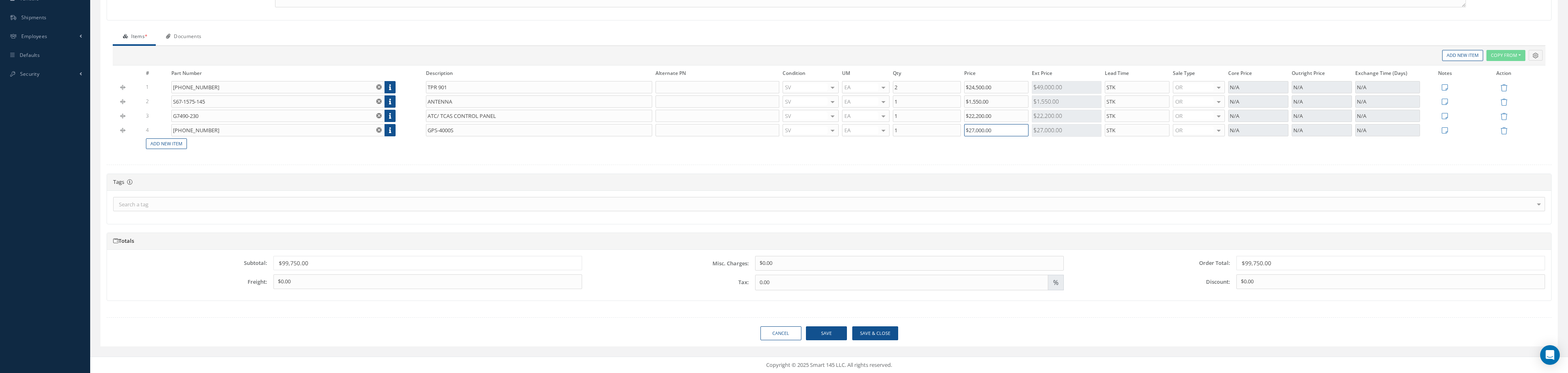 click on "$27,000.00" at bounding box center [997, 130] 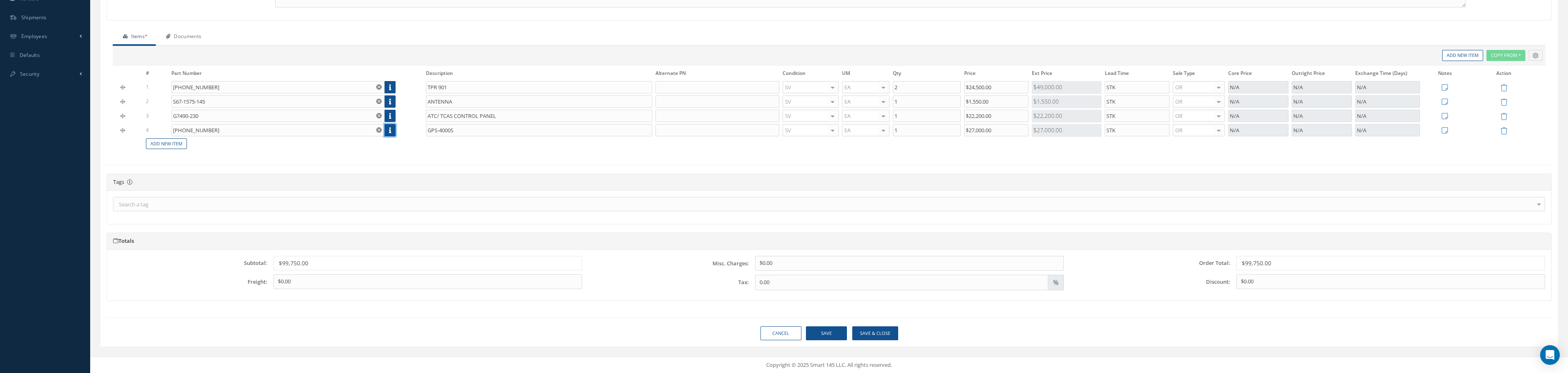 click at bounding box center (390, 130) 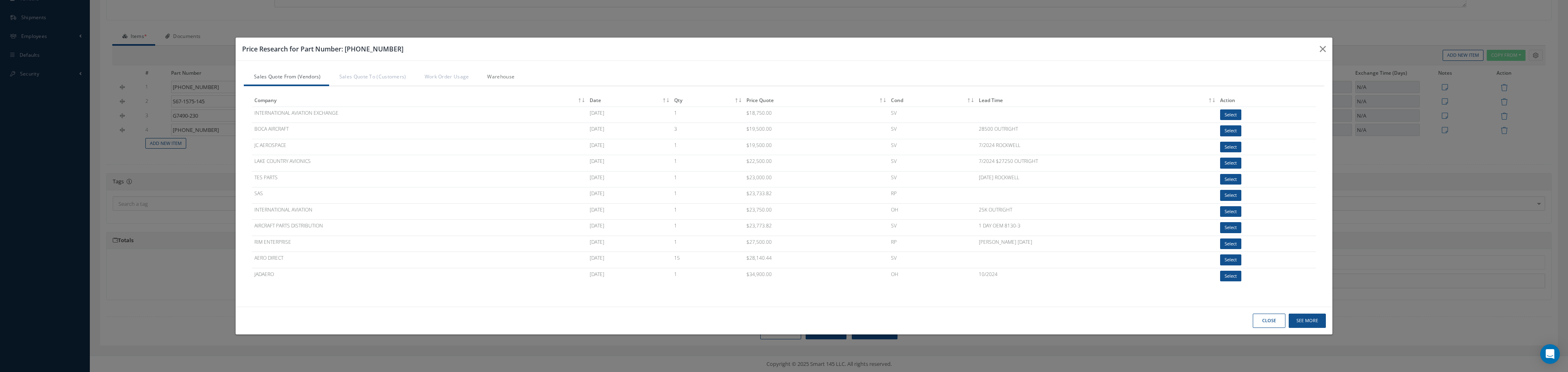 click on "Warehouse" at bounding box center (500, 78) 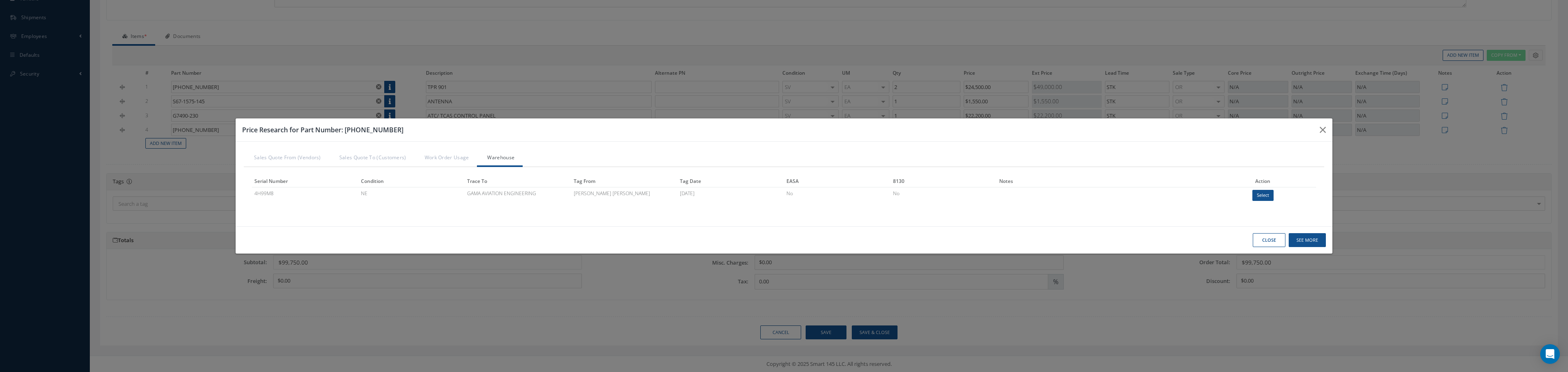 click on "Close" at bounding box center [0, 0] 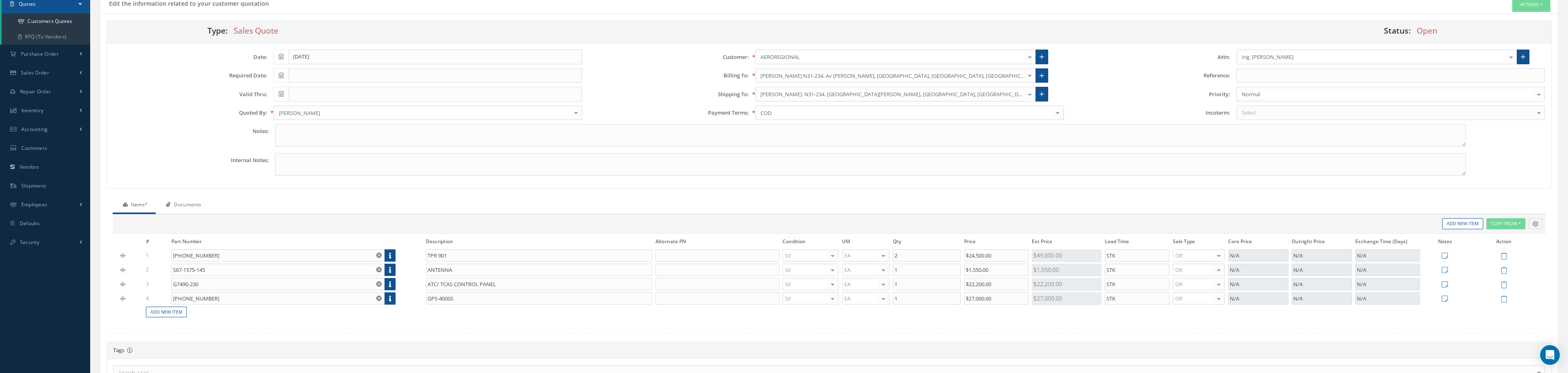 scroll, scrollTop: 0, scrollLeft: 0, axis: both 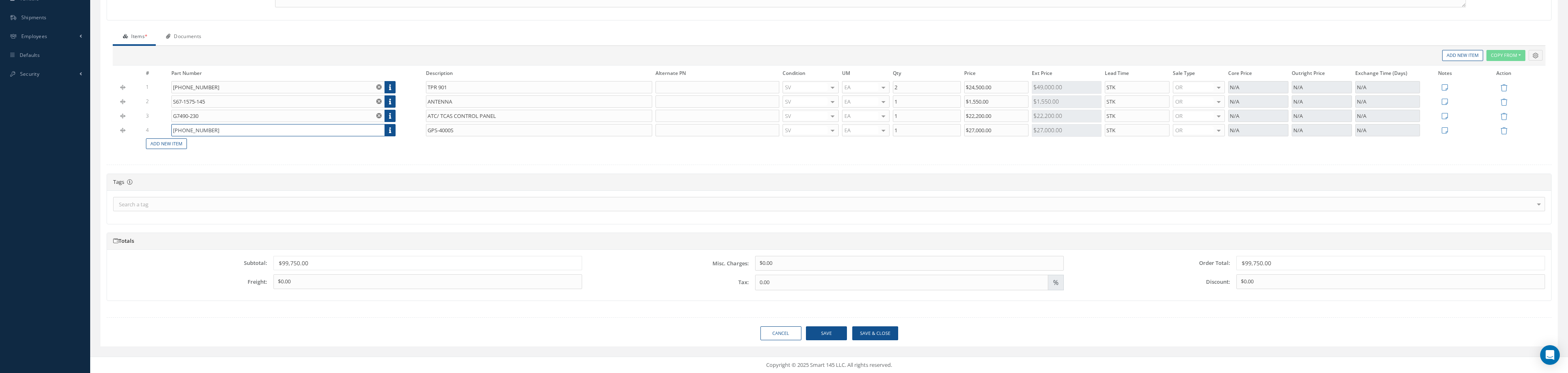 drag, startPoint x: 229, startPoint y: 370, endPoint x: 181, endPoint y: 338, distance: 57.68882 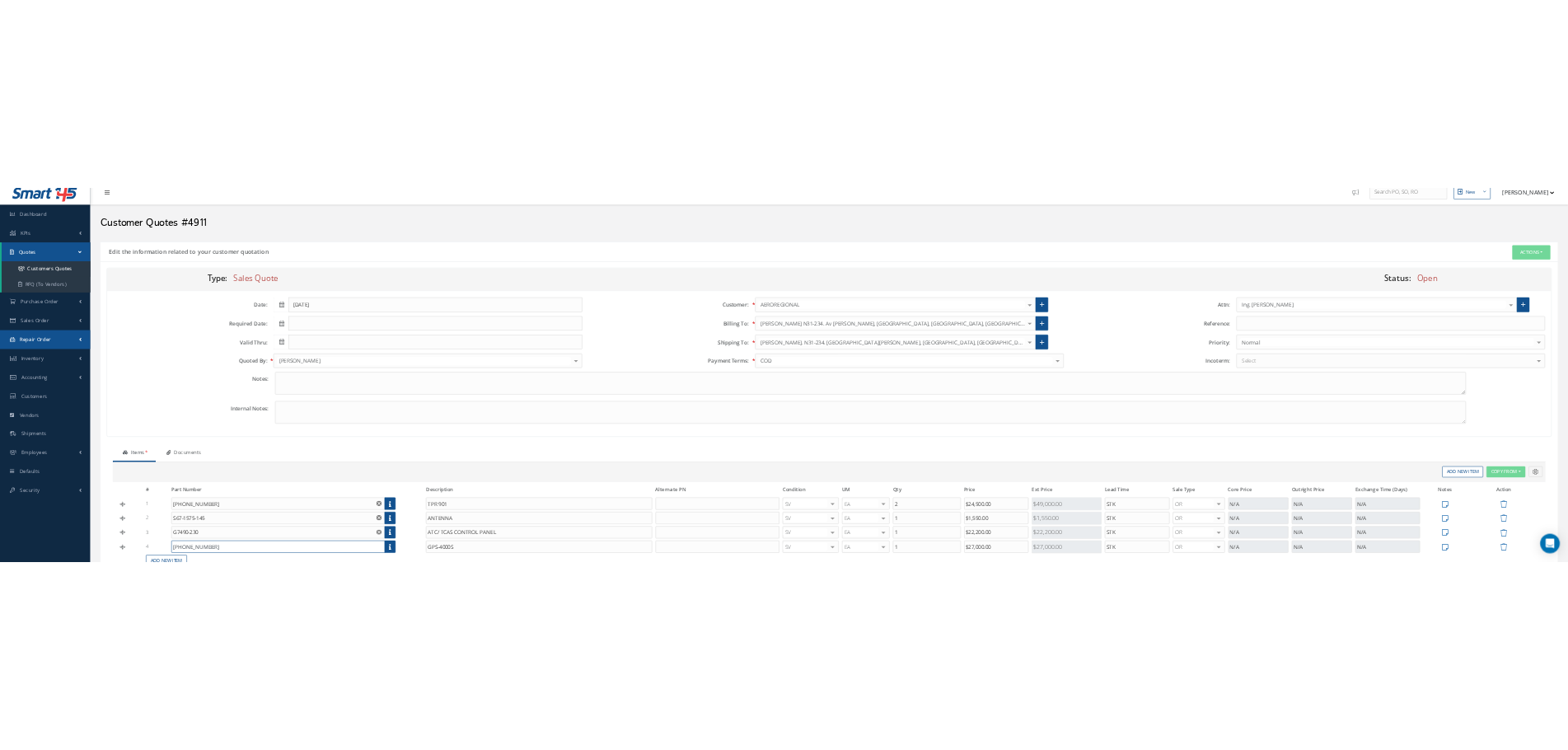 scroll, scrollTop: 0, scrollLeft: 0, axis: both 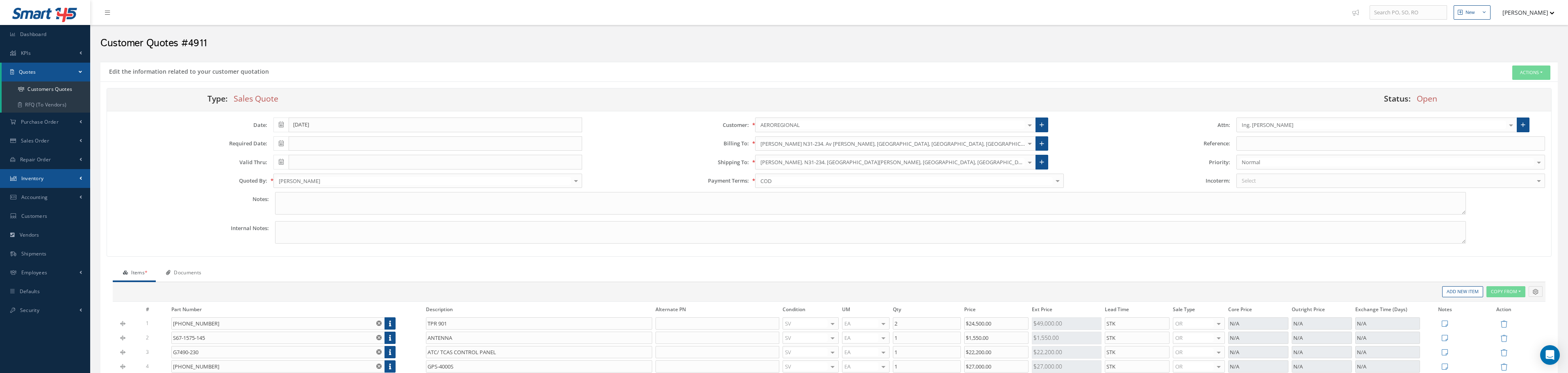 click on "Inventory" at bounding box center [45, 179] 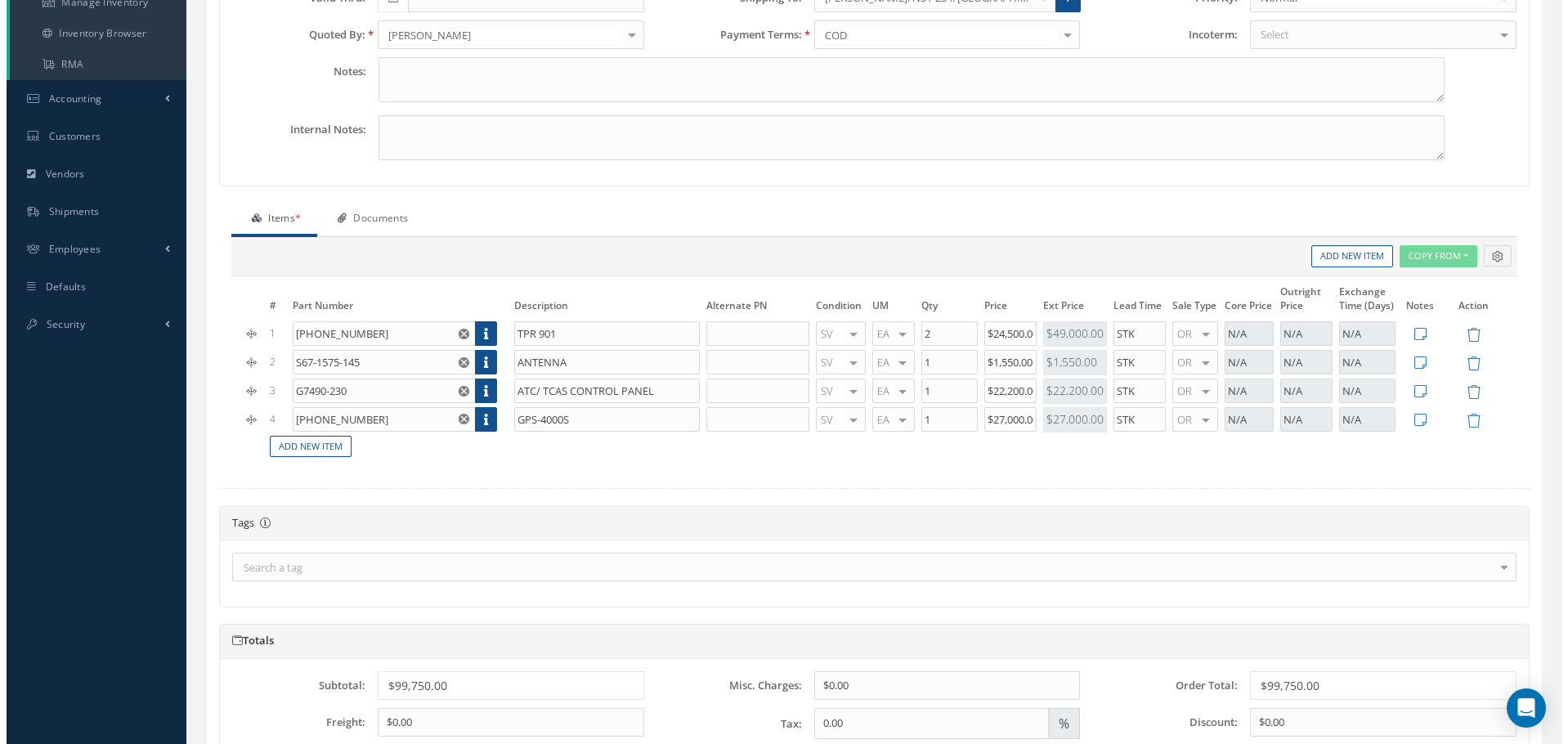 scroll, scrollTop: 487, scrollLeft: 0, axis: vertical 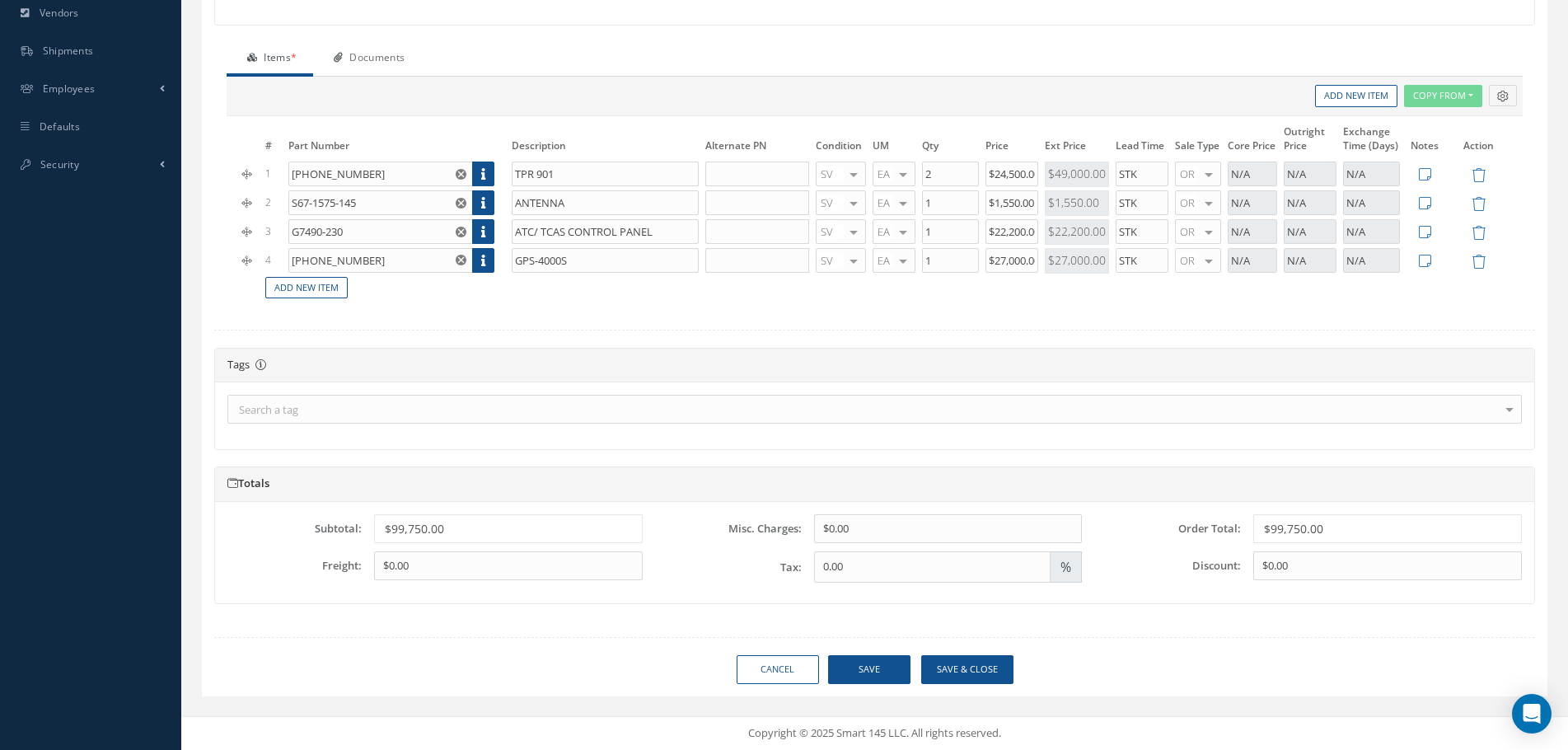 click on "$27,000.00" at bounding box center [1077, 260] 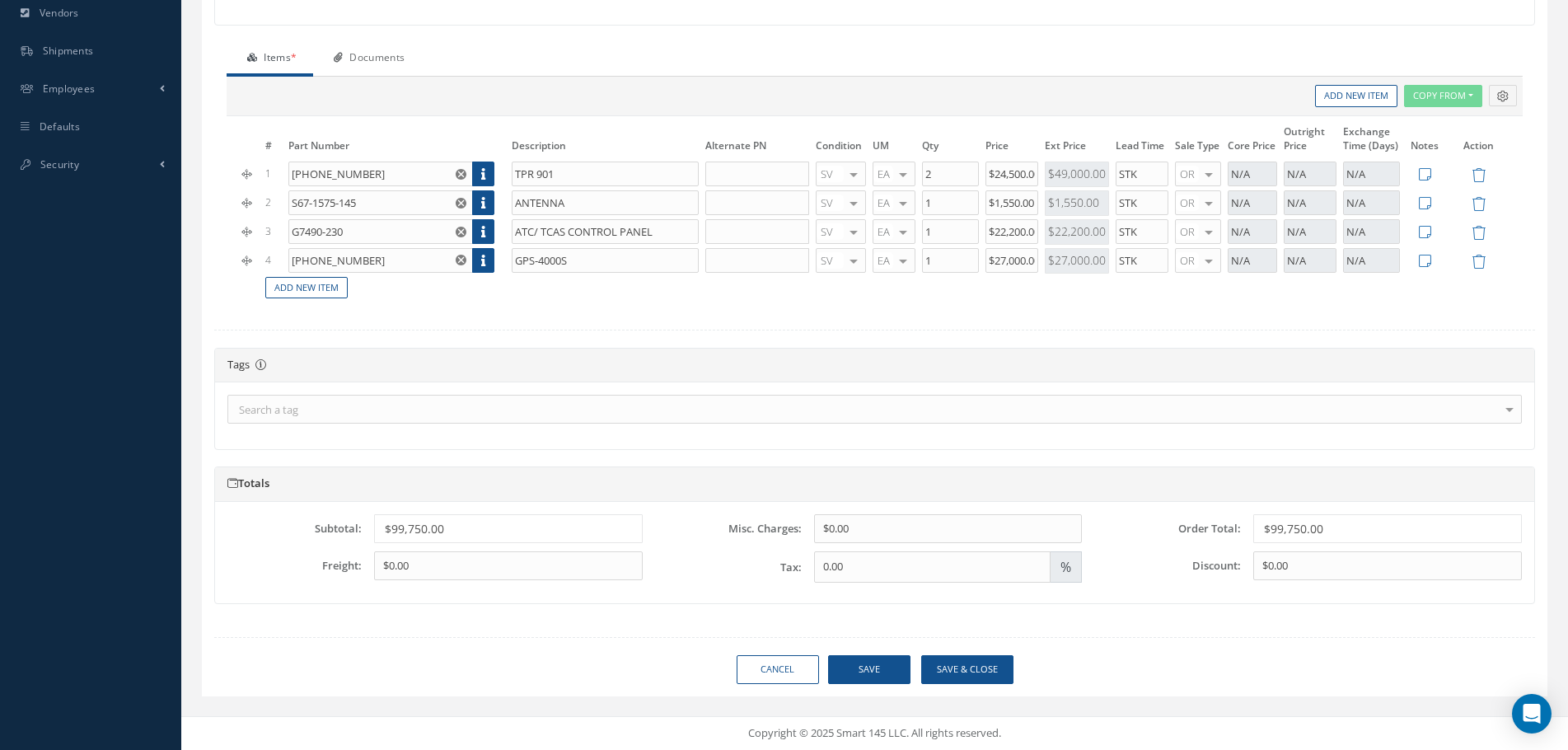 click on "$27,000.00" at bounding box center (1077, 260) 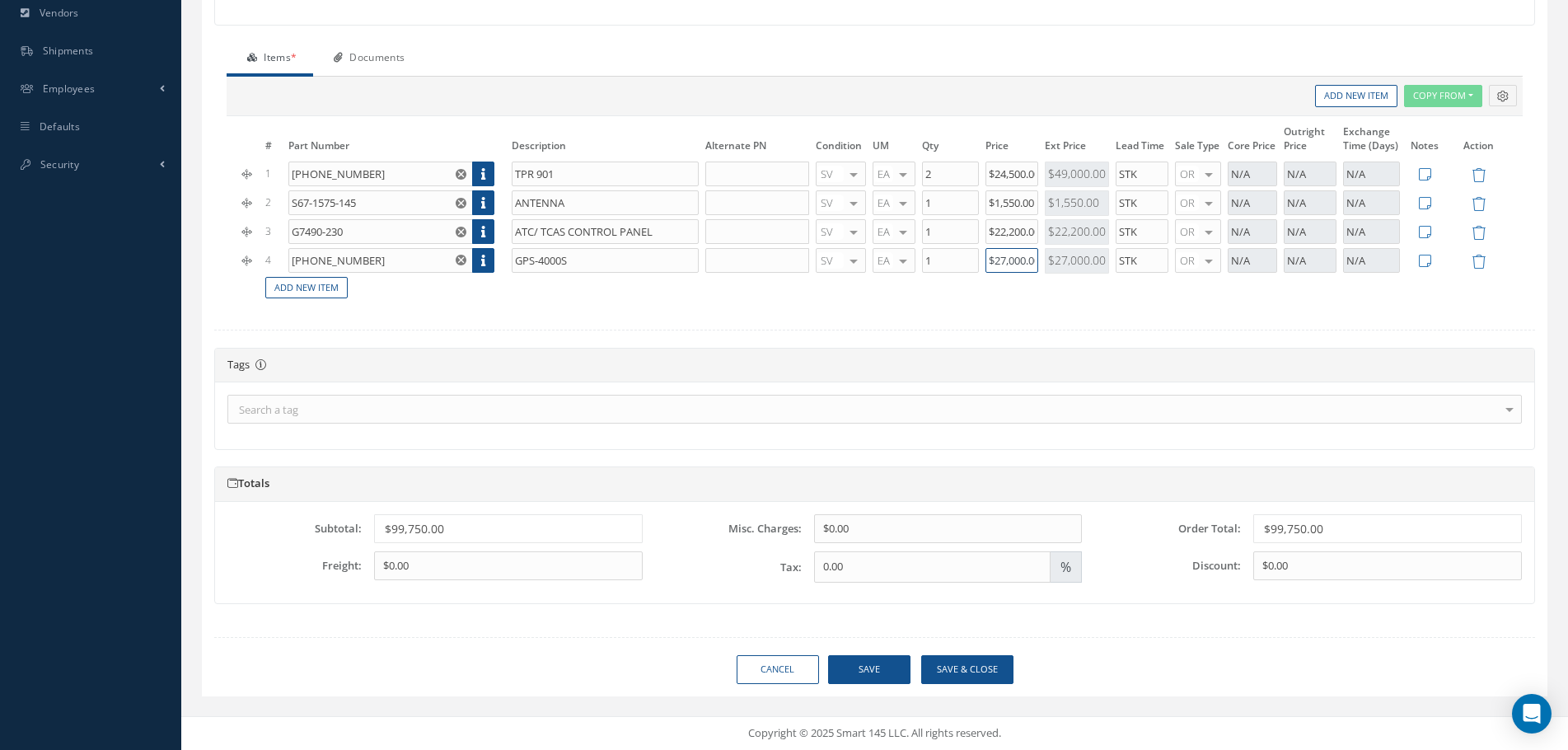 click on "$27,000.00" at bounding box center [1012, 260] 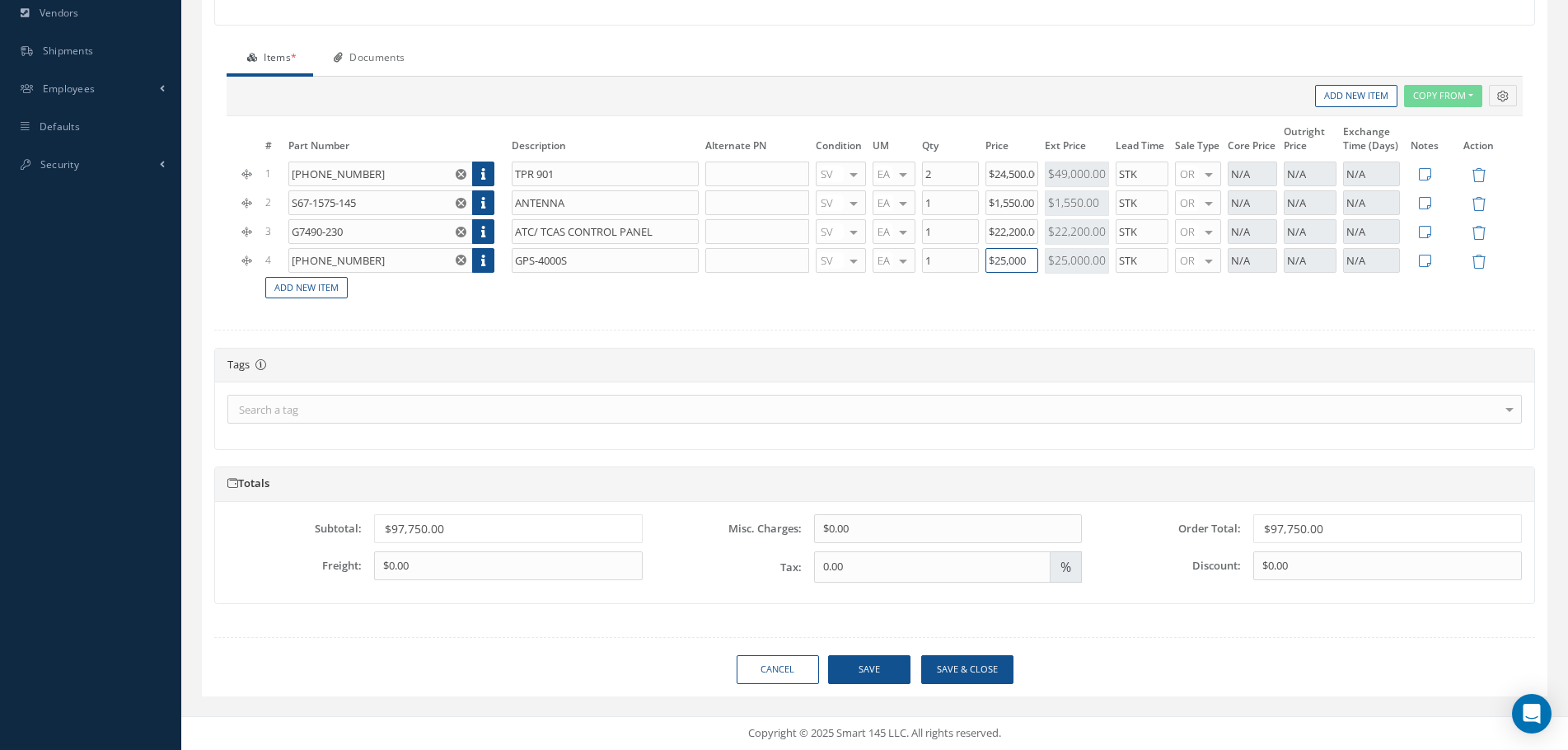 type on "$25,000" 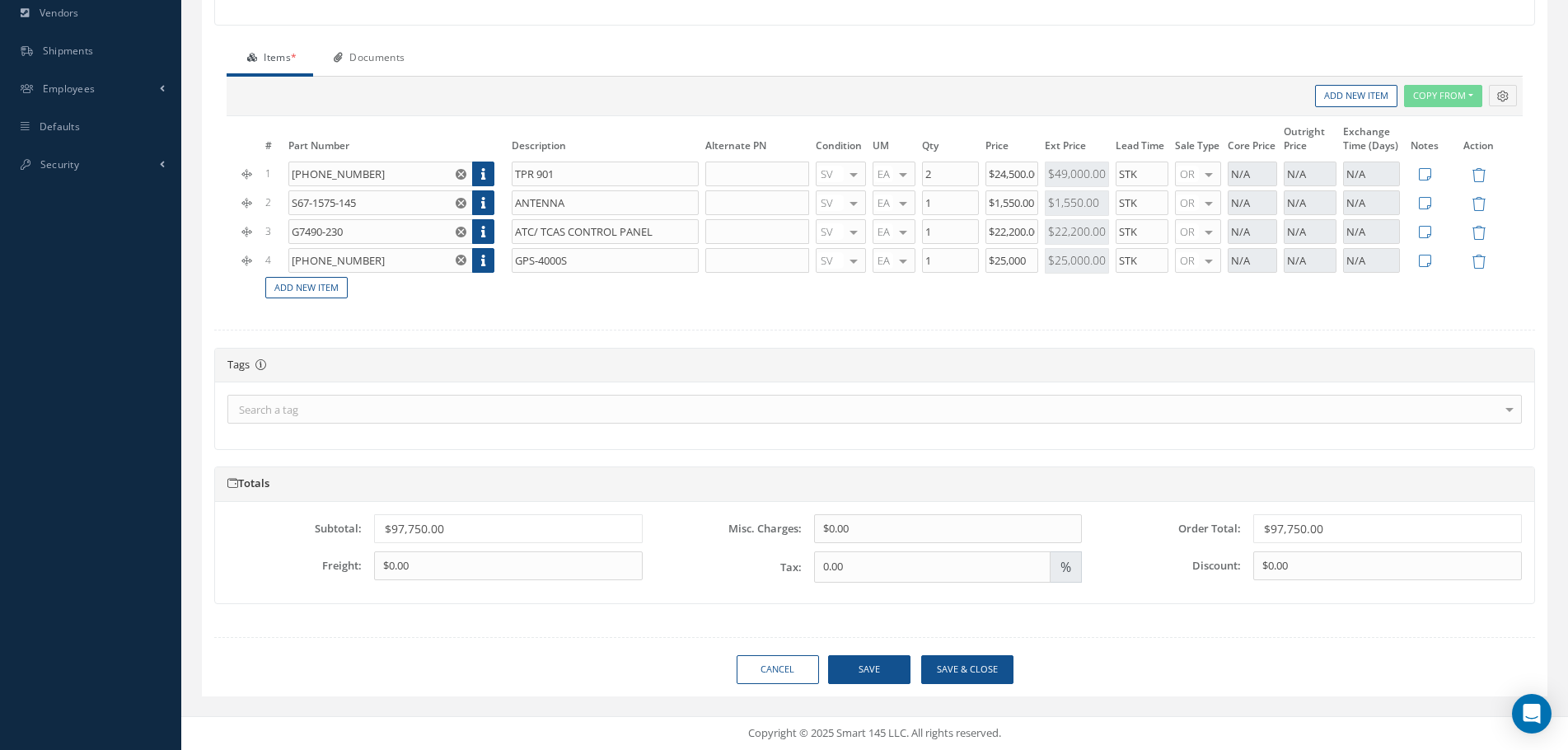click on "Type:
Sales Quote
Status:
Open
Date:
07/02/2025
Required Date:
Valid Thru:
Quoted By:
MILTON J AGUILERA         HOKE ABURTO   JAMES STEEL   MANUEL CASTANEDA   MIGUEL MEDINA   MILTON J AGUILERA   SAM ABURTO   SEBASTIAN AGUILERA
No elements found.
List is empty." at bounding box center [874, 185] 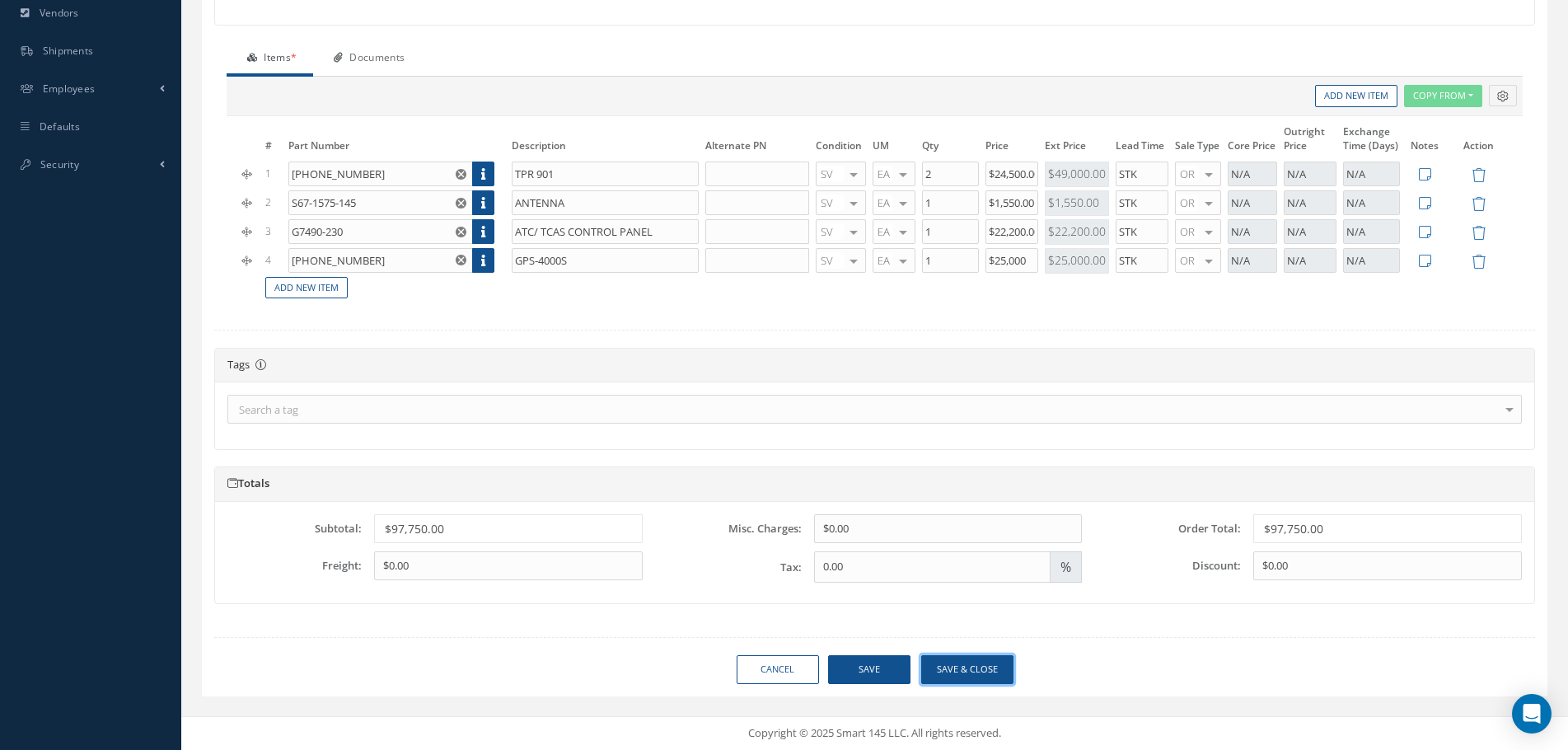 click on "Save & close" at bounding box center (967, 669) 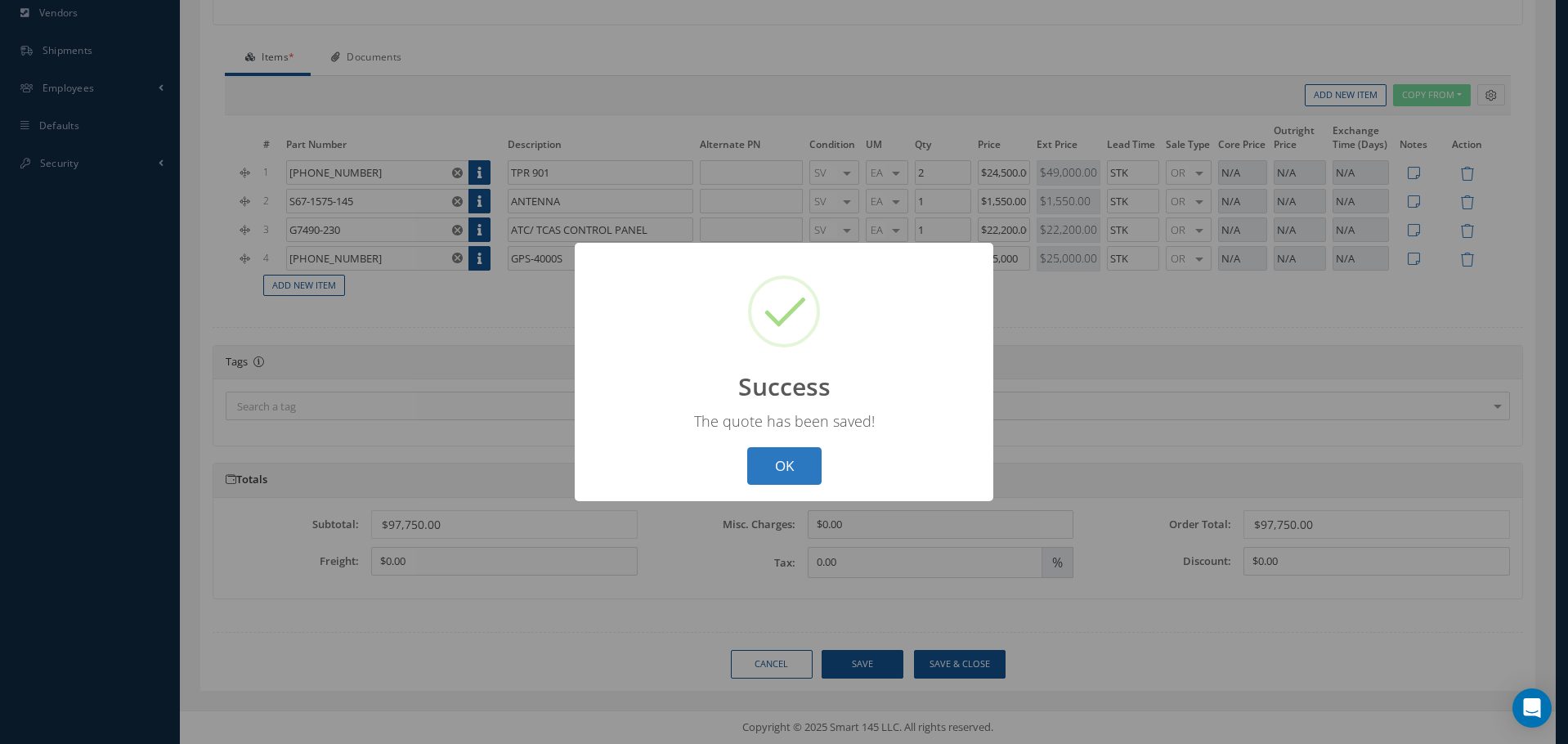 click on "OK" at bounding box center (784, 466) 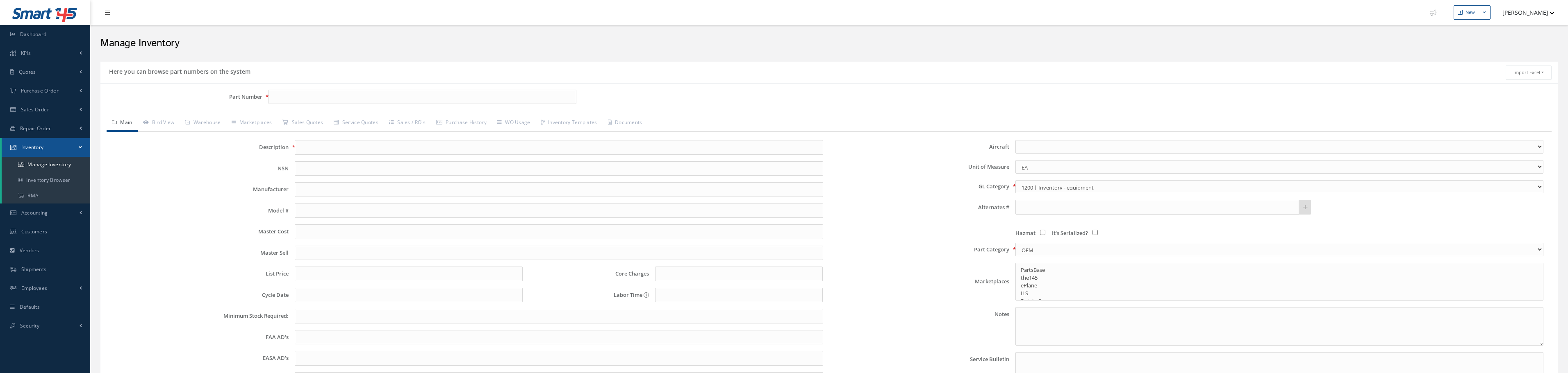 scroll, scrollTop: 0, scrollLeft: 0, axis: both 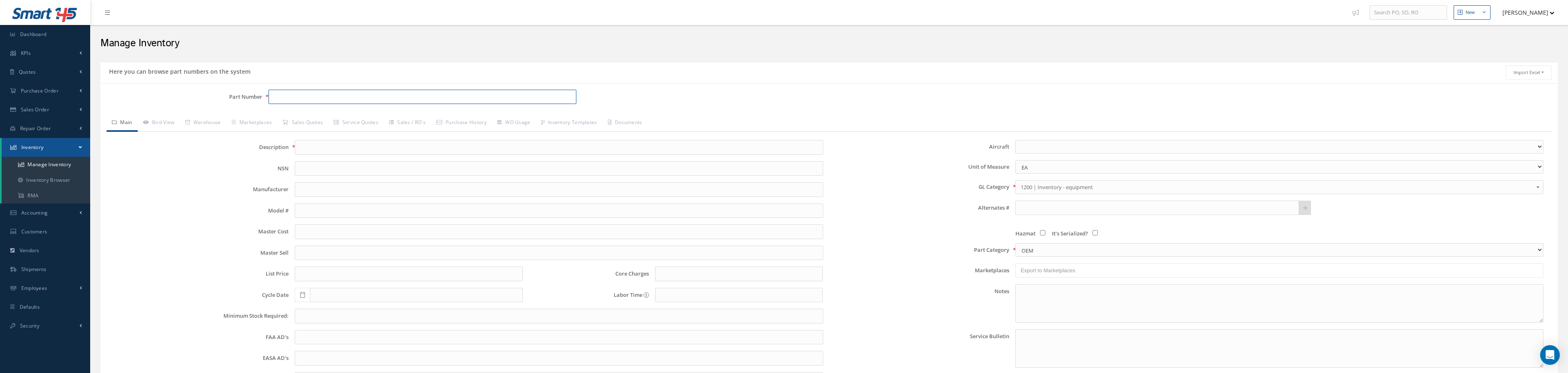 paste on "[PHONE_NUMBER]" 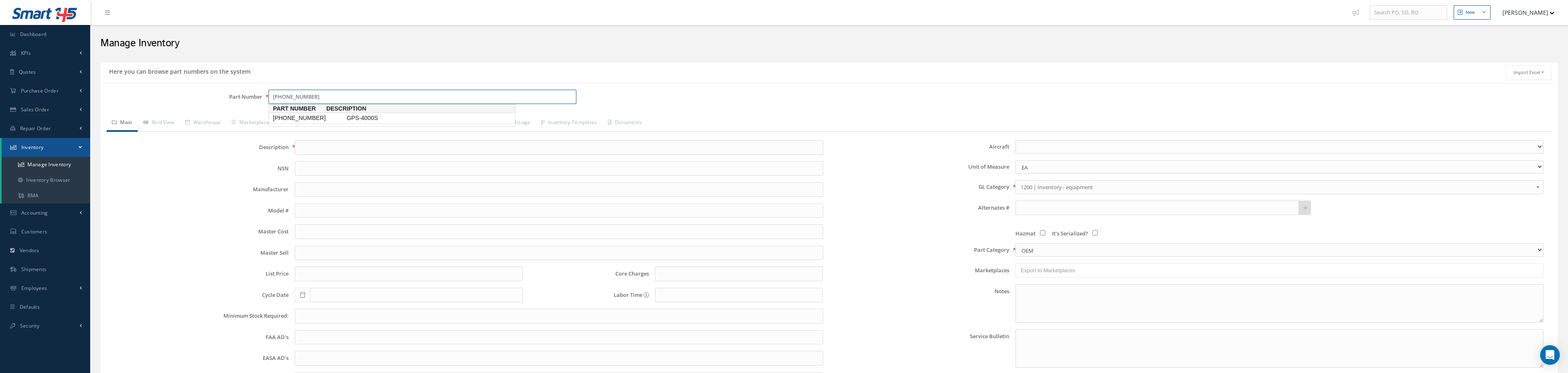 click on "[PHONE_NUMBER]" at bounding box center (308, 118) 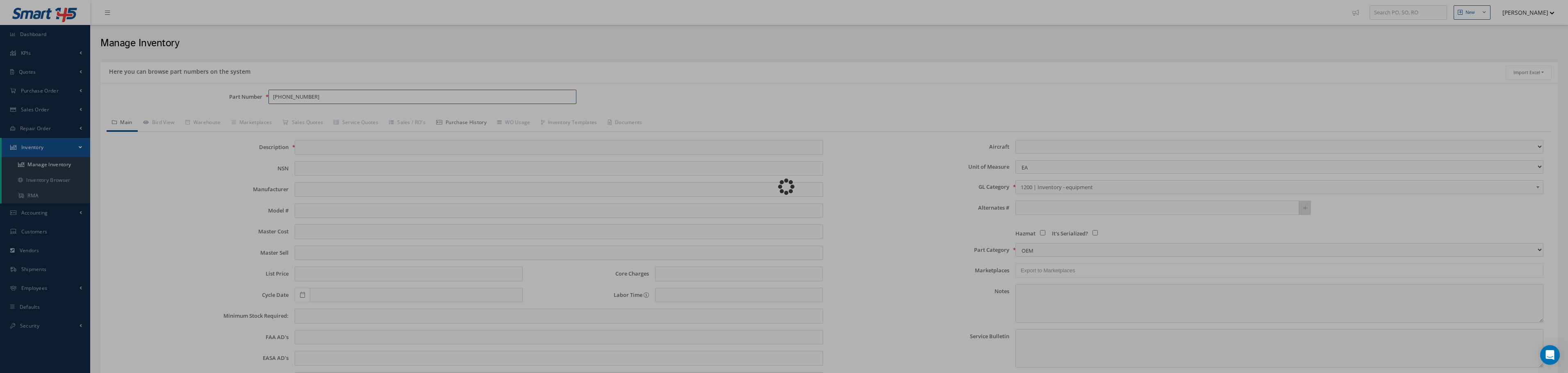 type on "GPS-4000S" 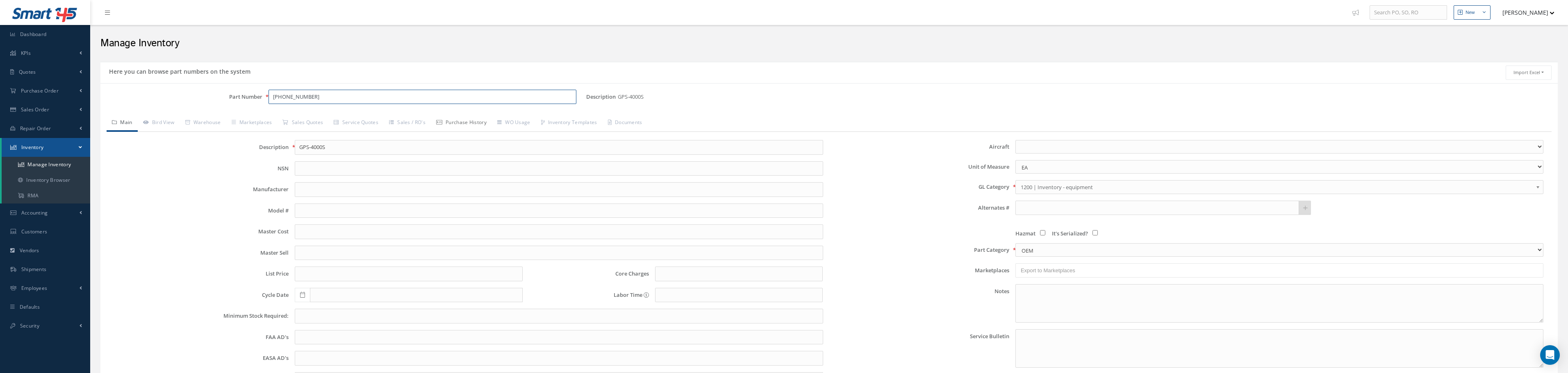 type on "[PHONE_NUMBER]" 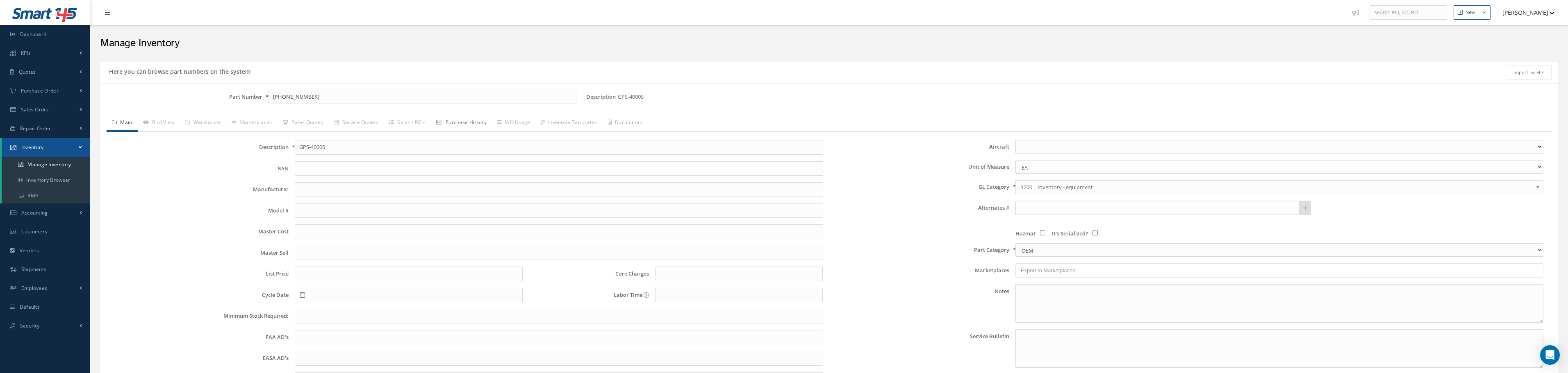 click on "Purchase History" at bounding box center [461, 123] 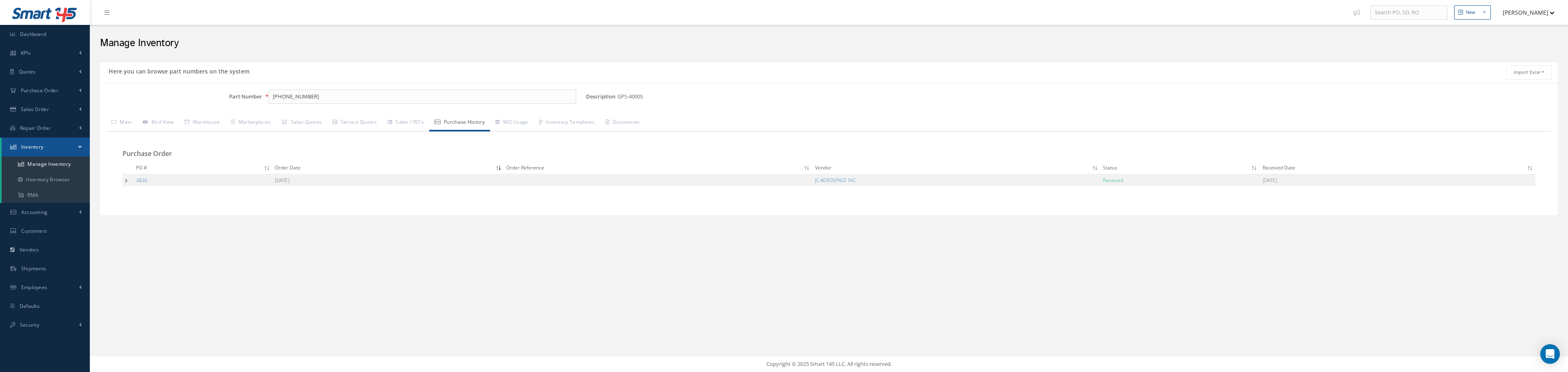 click at bounding box center (128, 180) 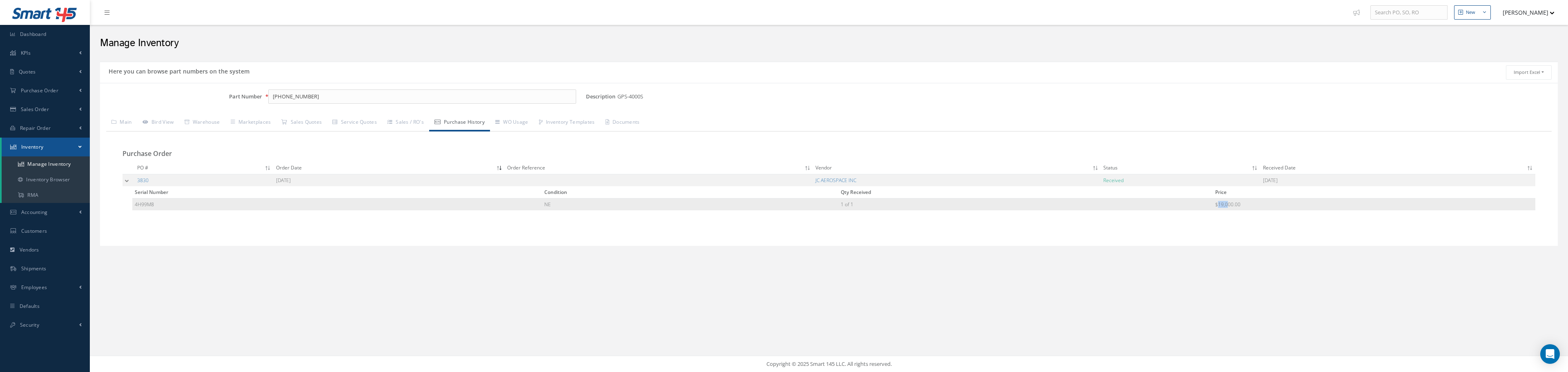 drag, startPoint x: 1238, startPoint y: 205, endPoint x: 1225, endPoint y: 205, distance: 13 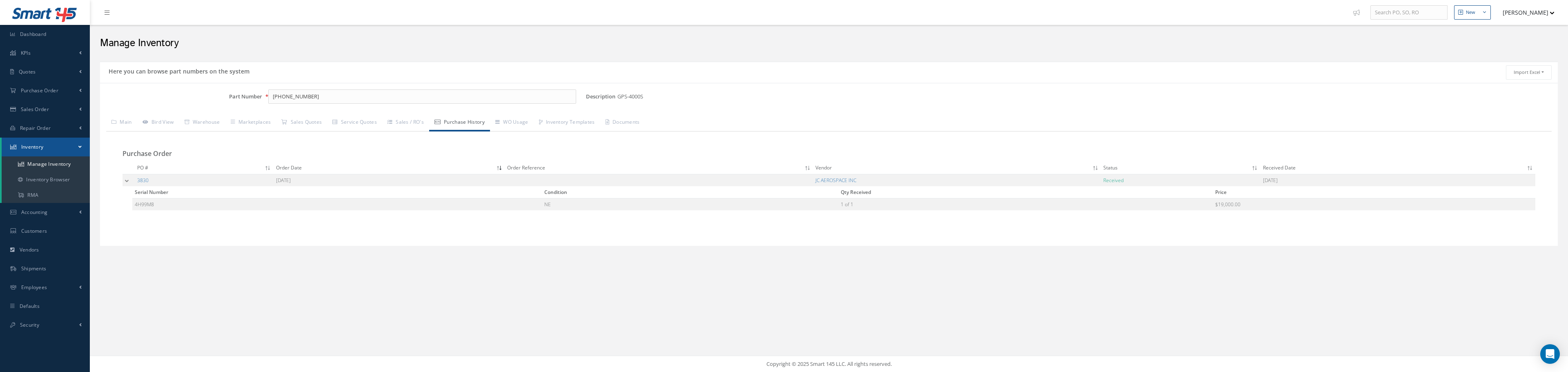 click on "New     New Purchase Order   New Customer
Quote   New Sales Order   New Repair Order
MILTON J AGUILERA
Administration   Clear
Cache   Show Tips   My Profile   Logout    What's new on Smart145
Tip Preview
Close
Tips of the Day
Don't show
Close
Previous
Next
Manage Inventory" at bounding box center [829, 186] 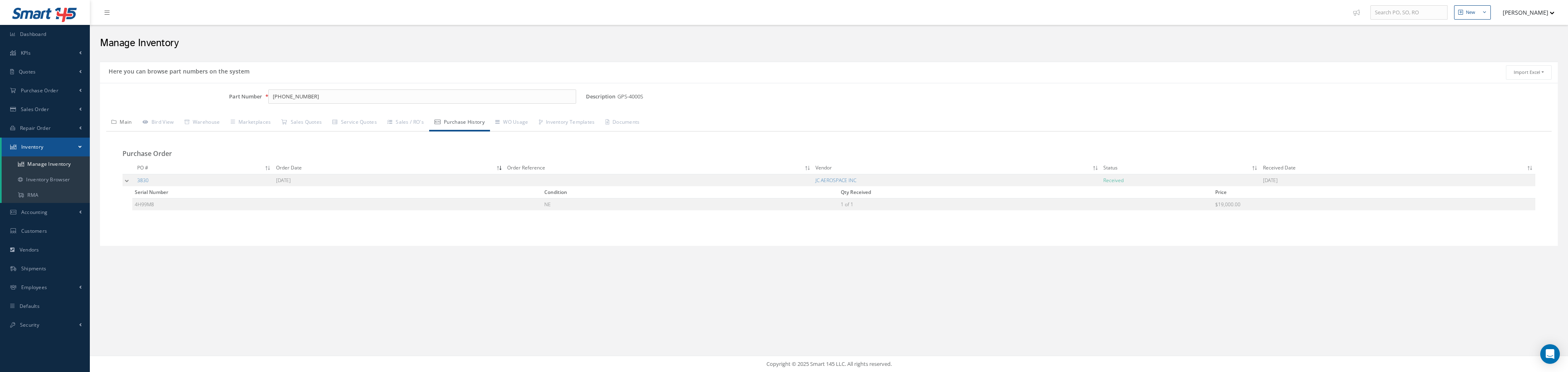 click on "Main" at bounding box center [122, 123] 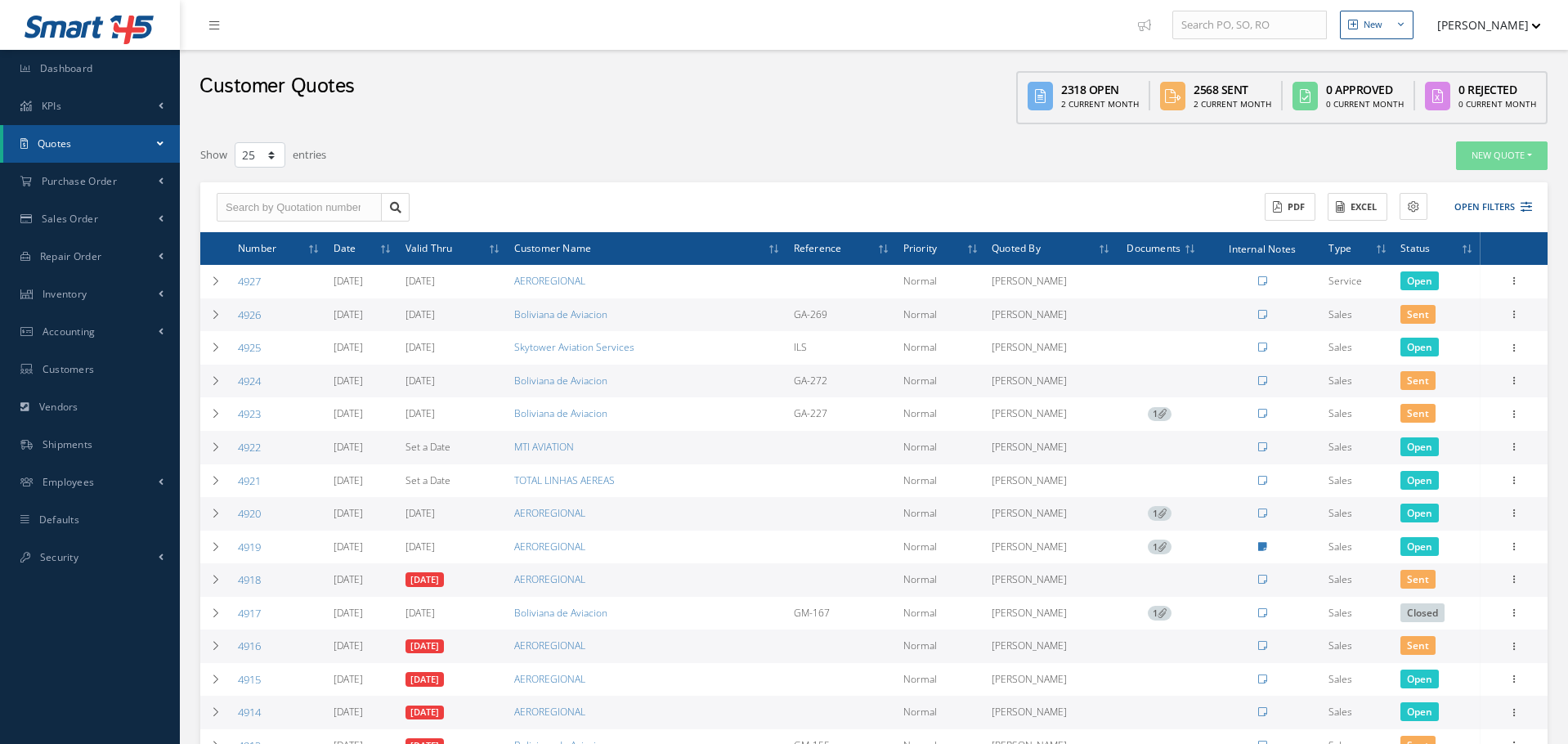 select on "25" 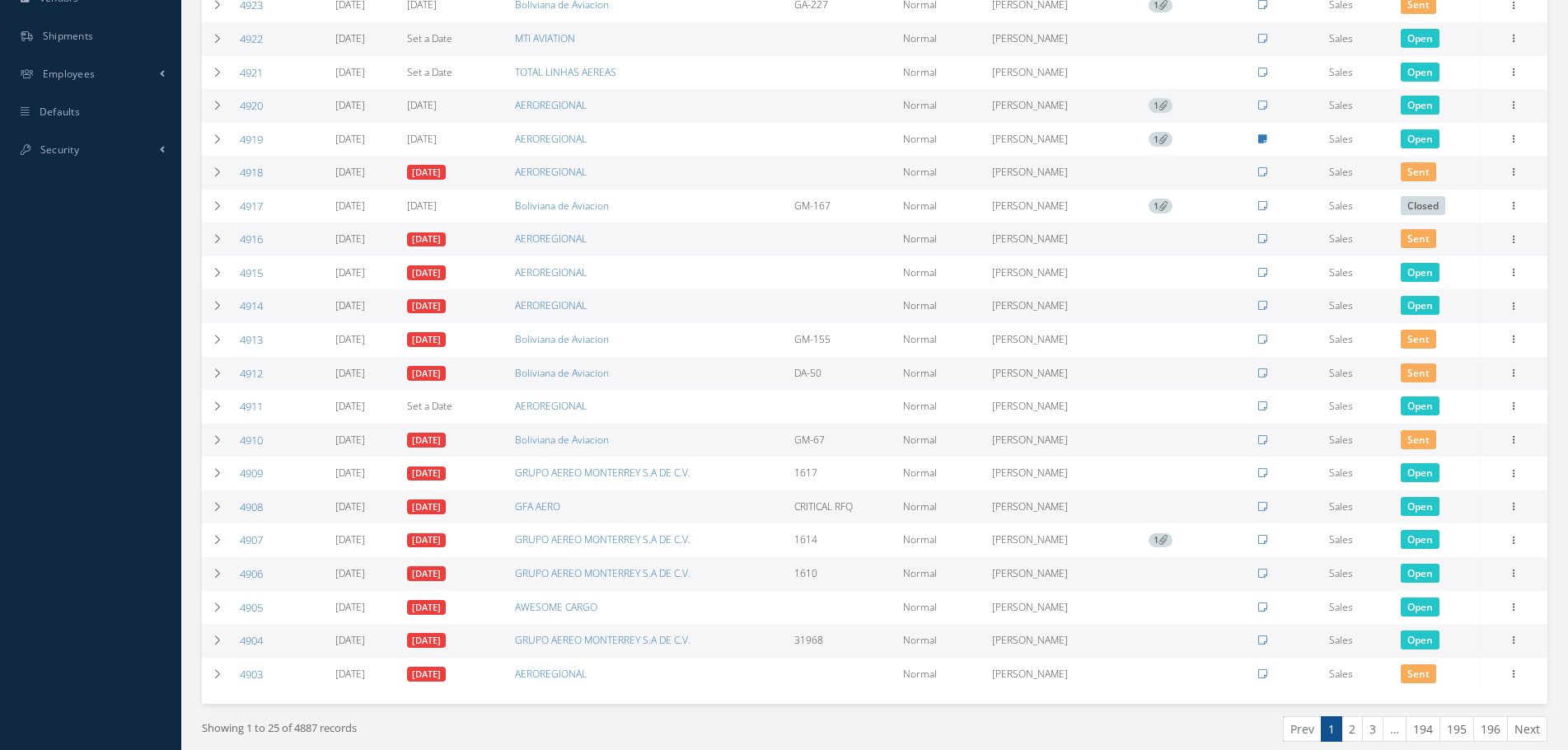 scroll, scrollTop: 412, scrollLeft: 0, axis: vertical 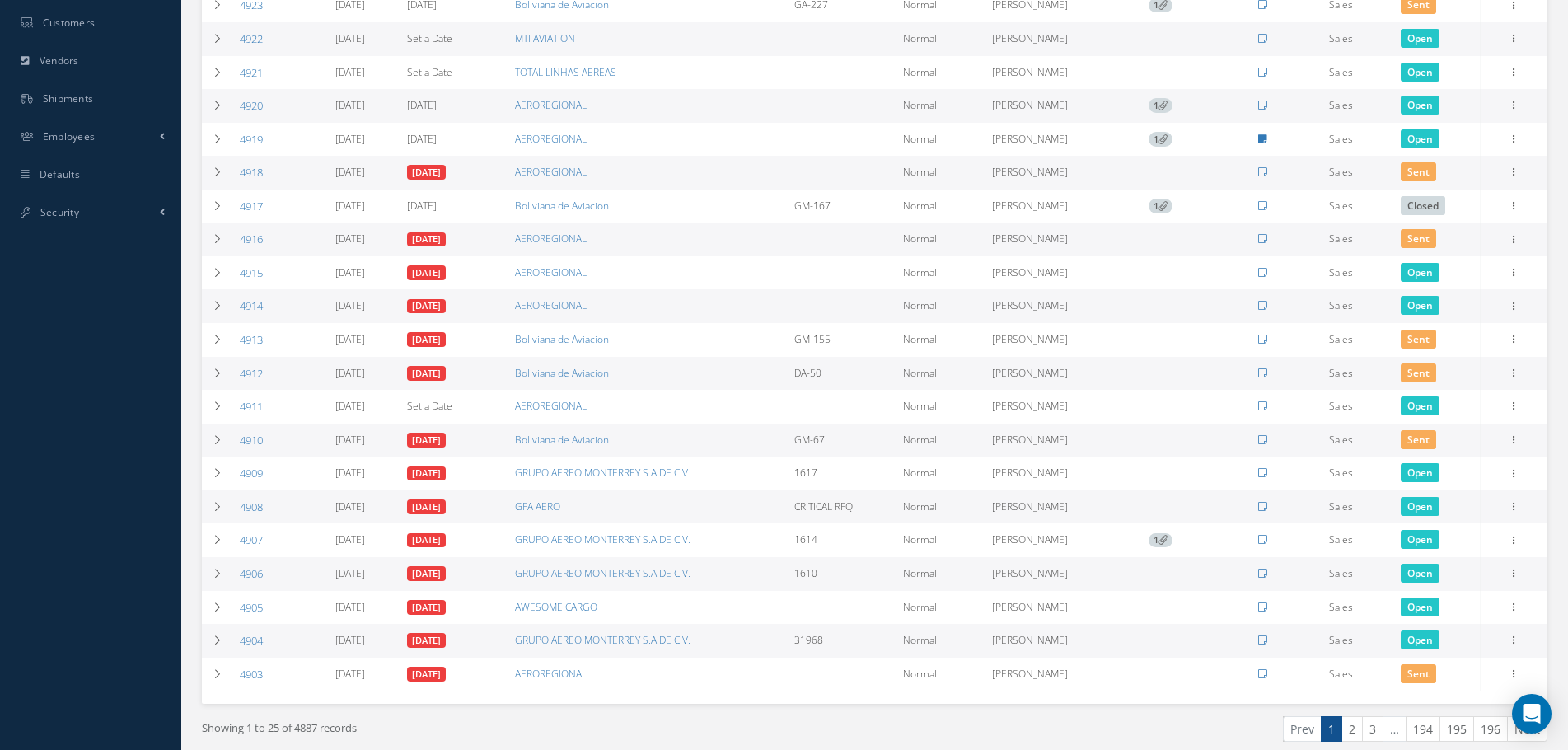 click on "[PERSON_NAME]" at bounding box center [1051, 39] 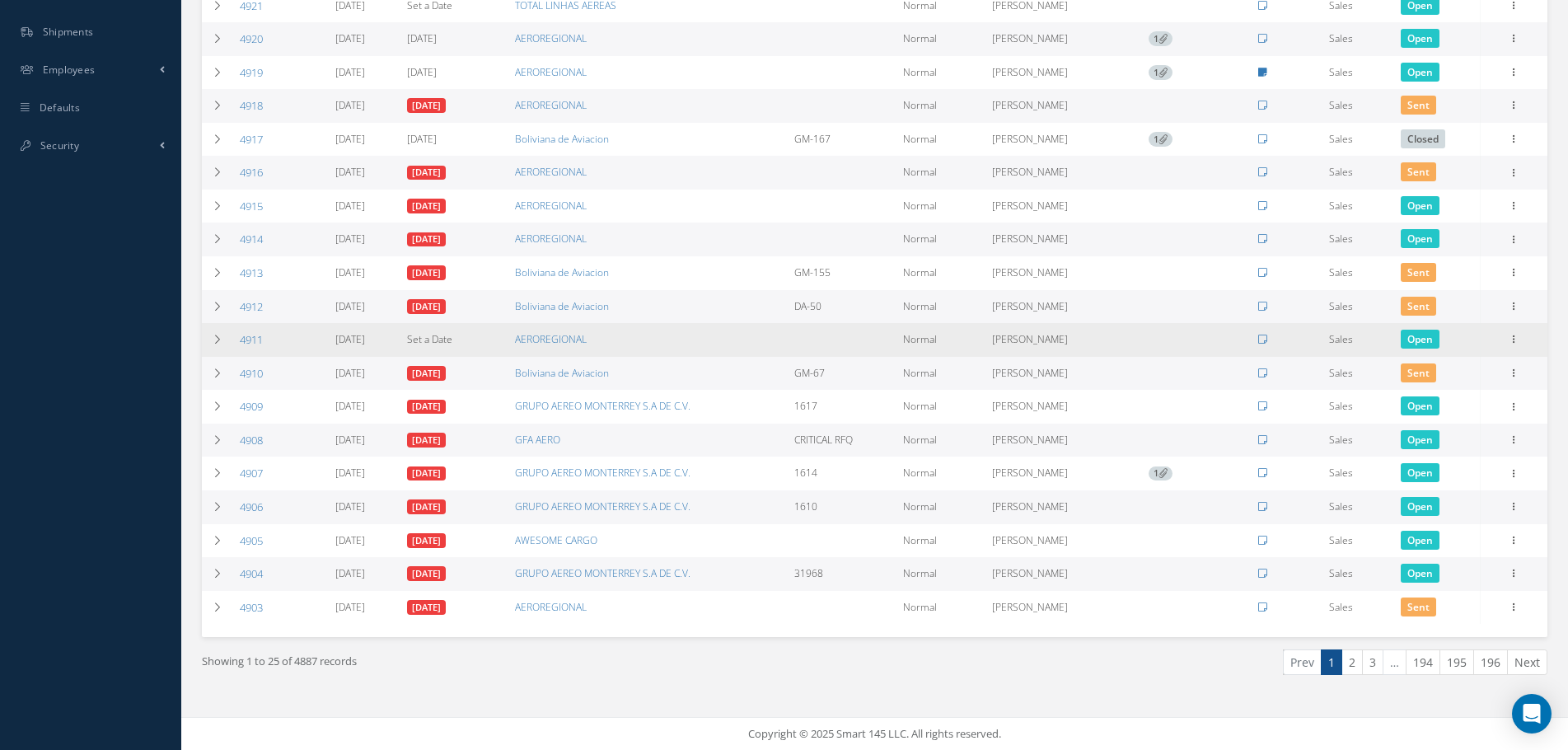 click on "4911" at bounding box center (251, 340) 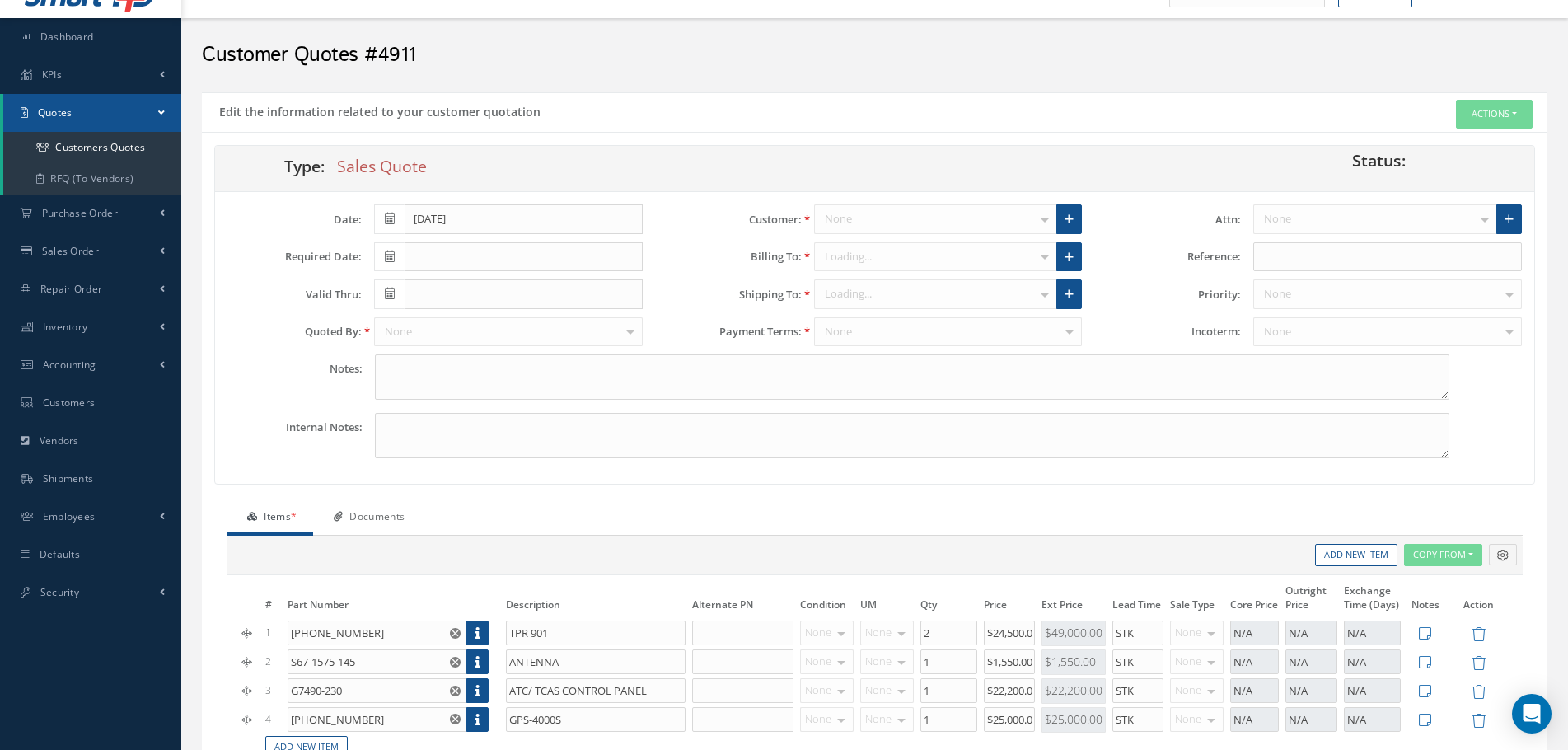 scroll, scrollTop: 479, scrollLeft: 0, axis: vertical 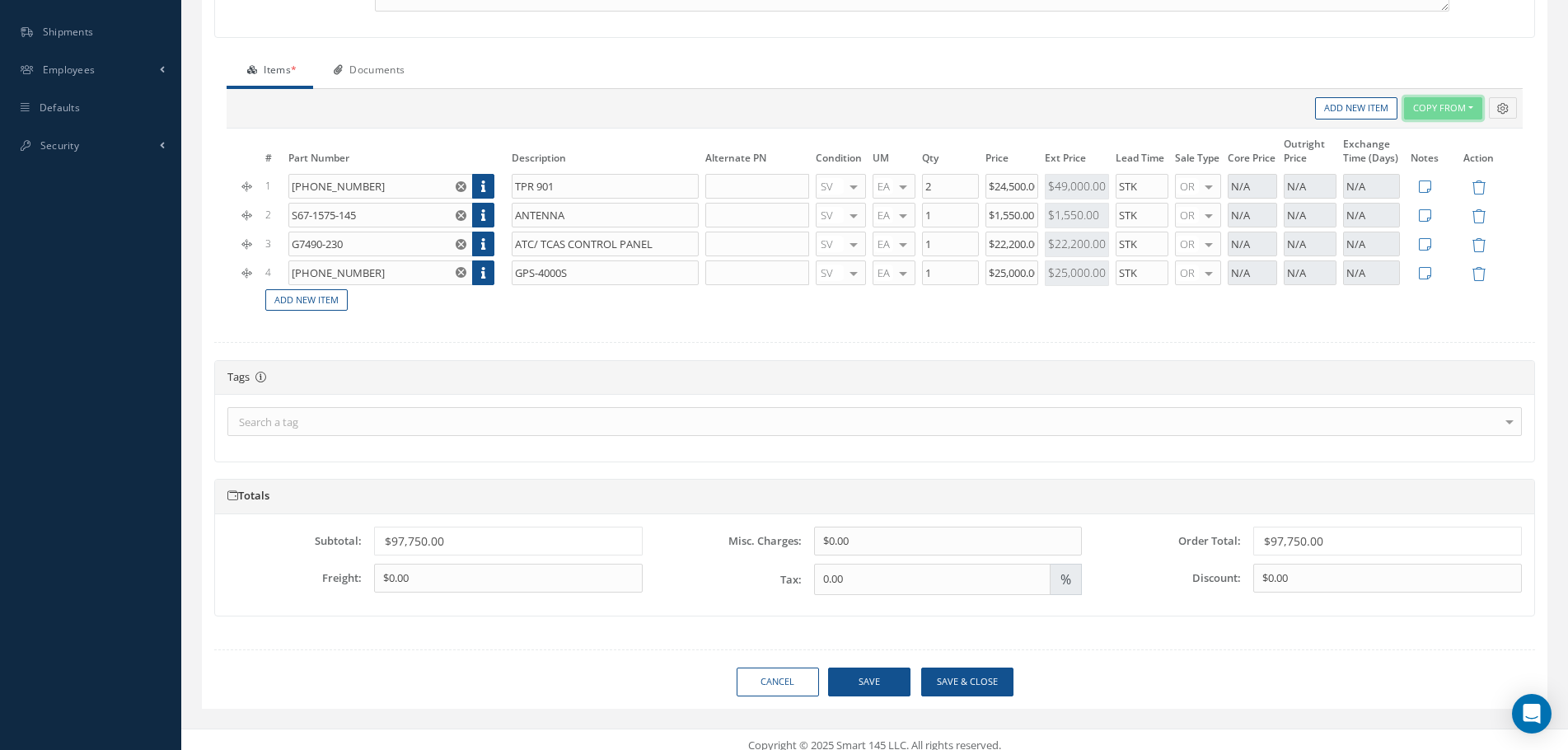 click on "Copy From" at bounding box center [1443, 108] 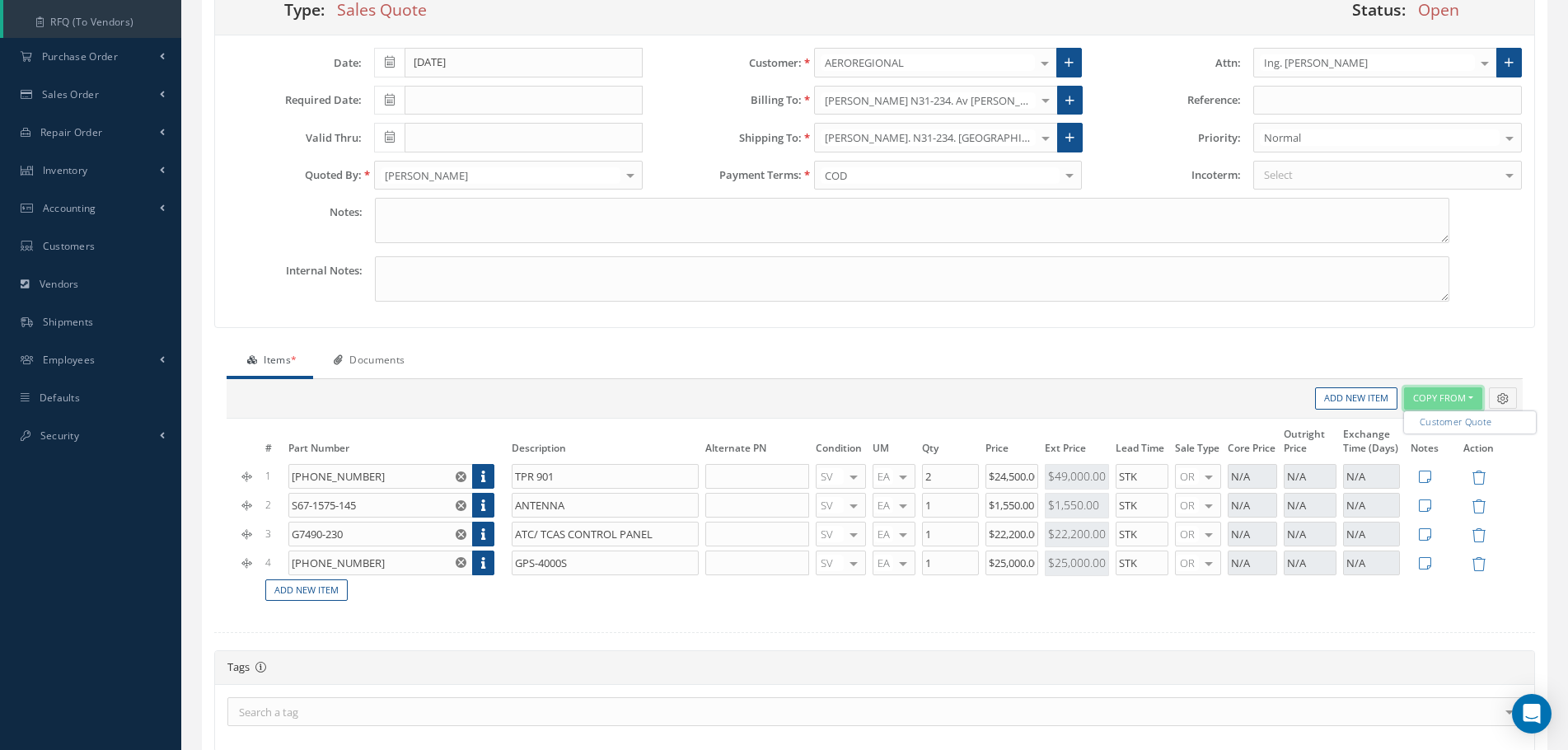 scroll, scrollTop: 67, scrollLeft: 0, axis: vertical 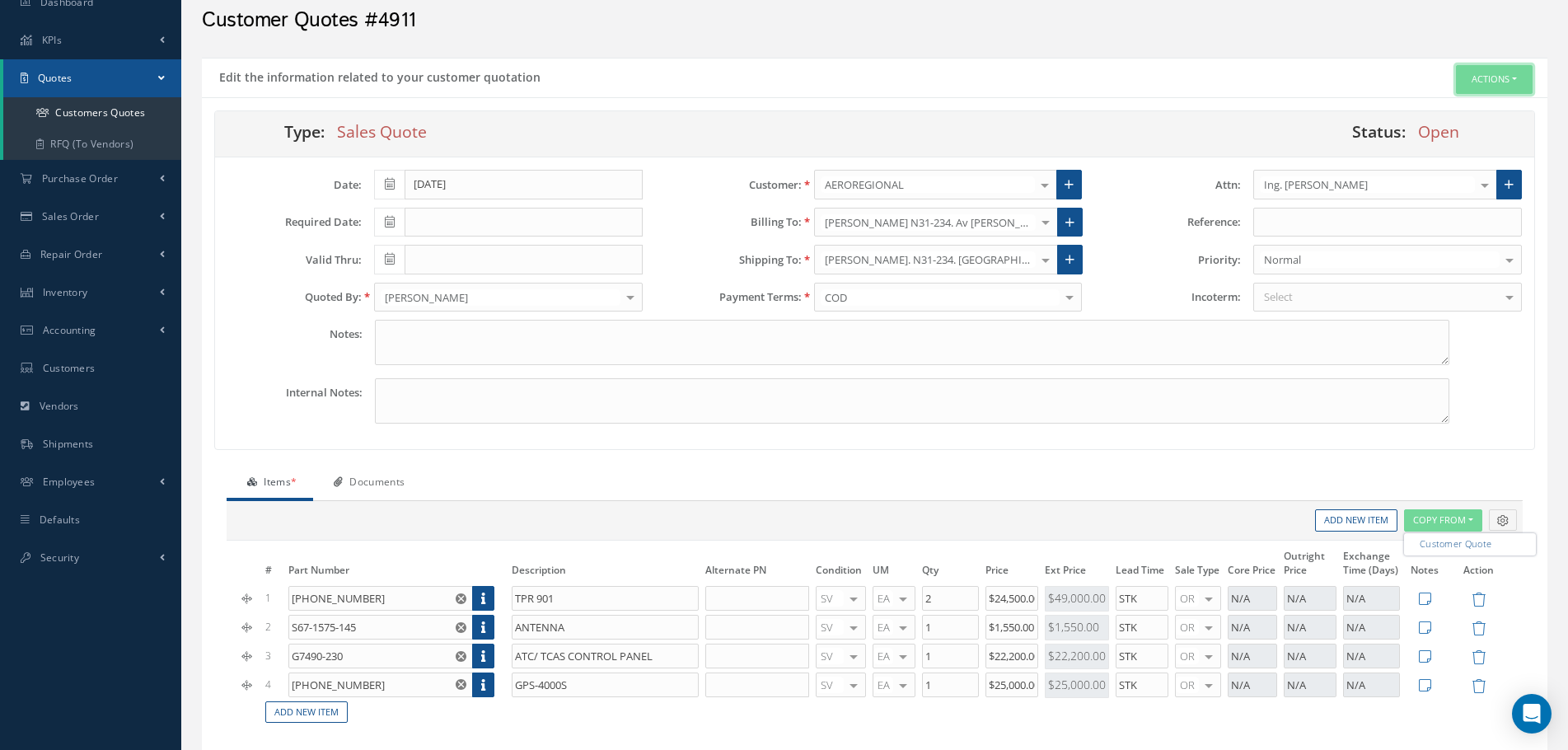 click on "Actions" at bounding box center (1494, 79) 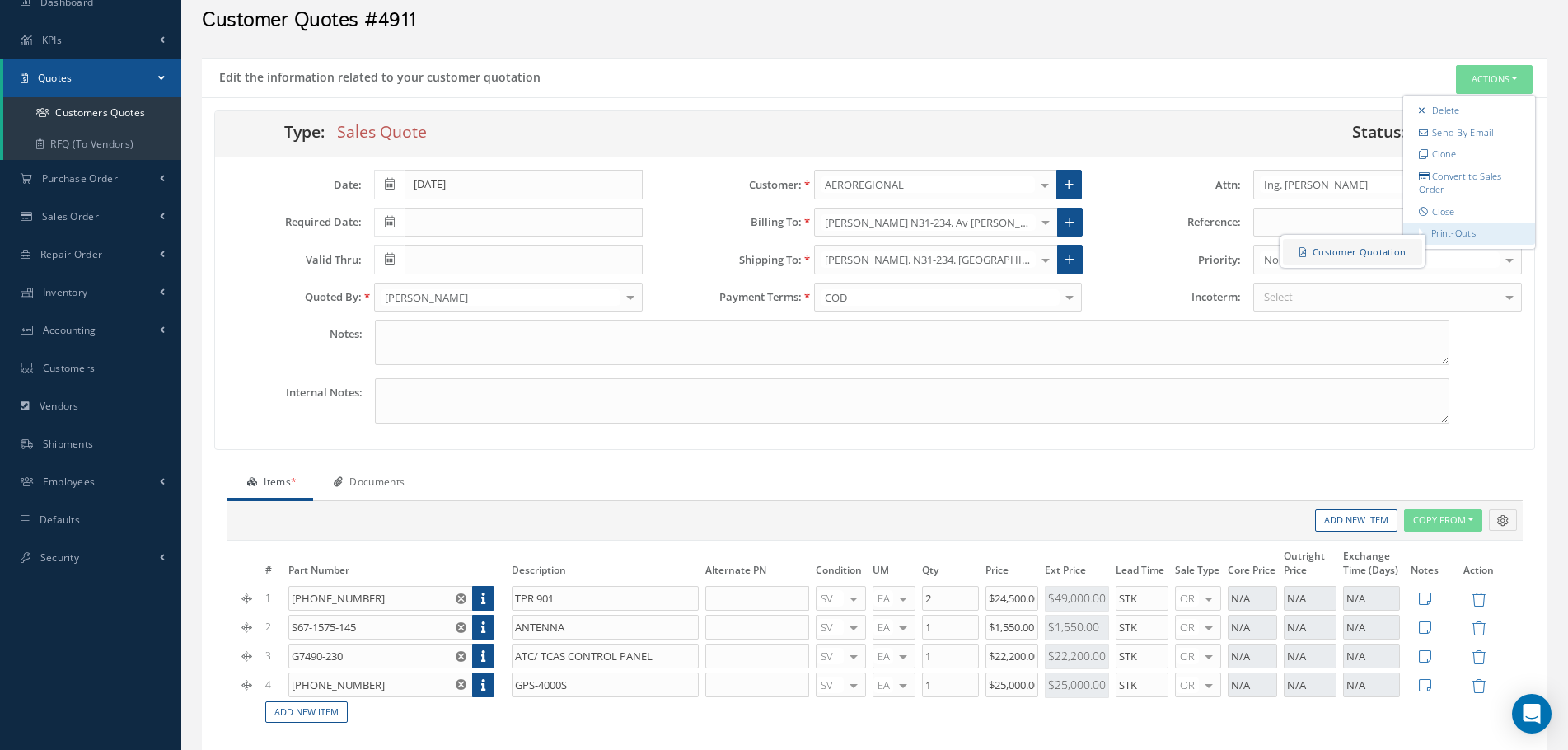 click on "Customer Quotation" at bounding box center (1352, 251) 